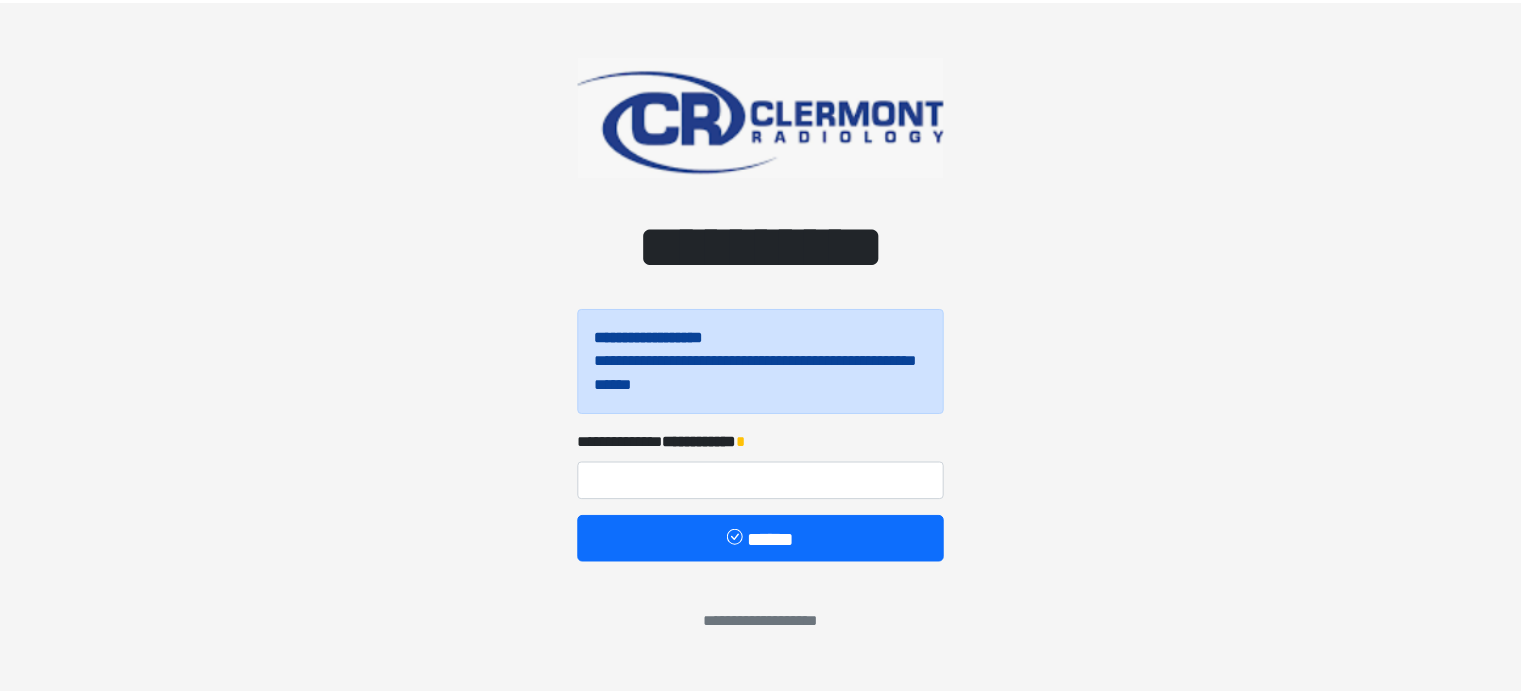 scroll, scrollTop: 0, scrollLeft: 0, axis: both 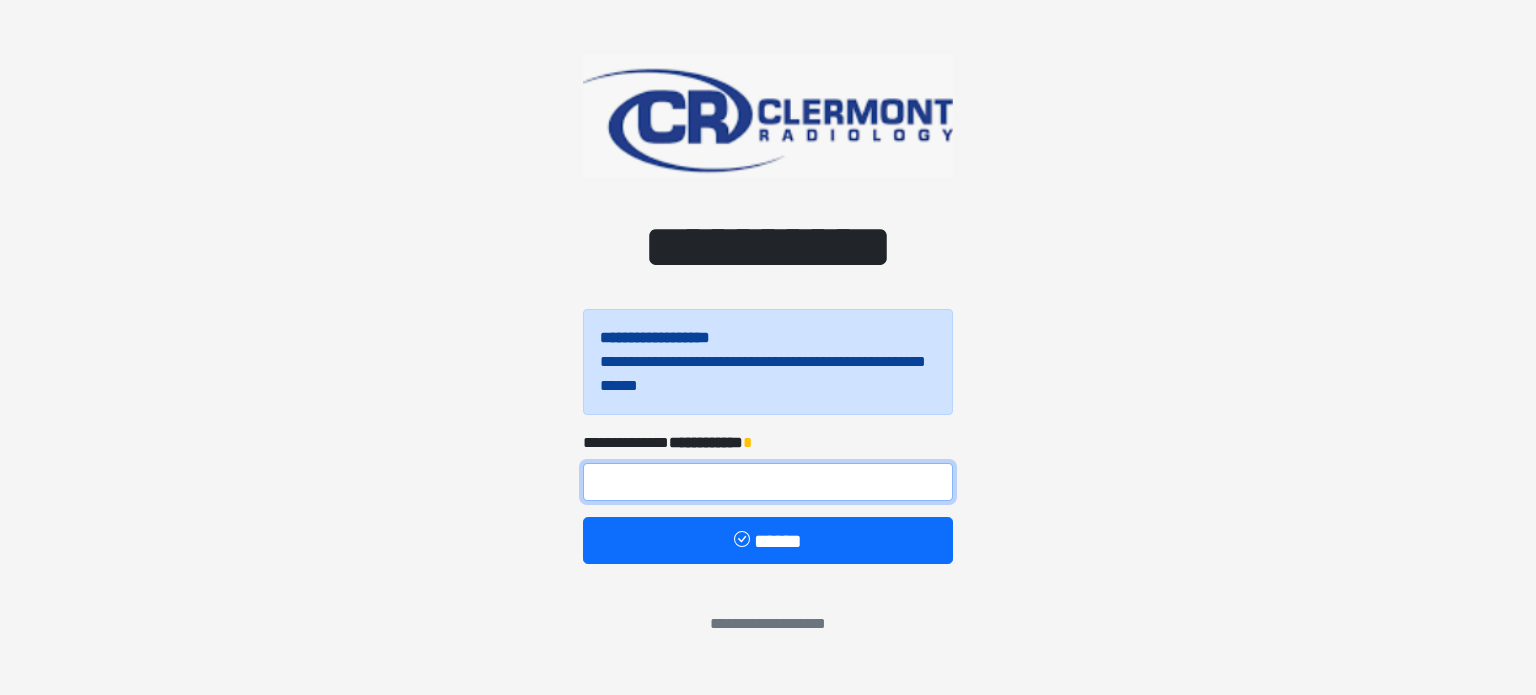 click at bounding box center (768, 482) 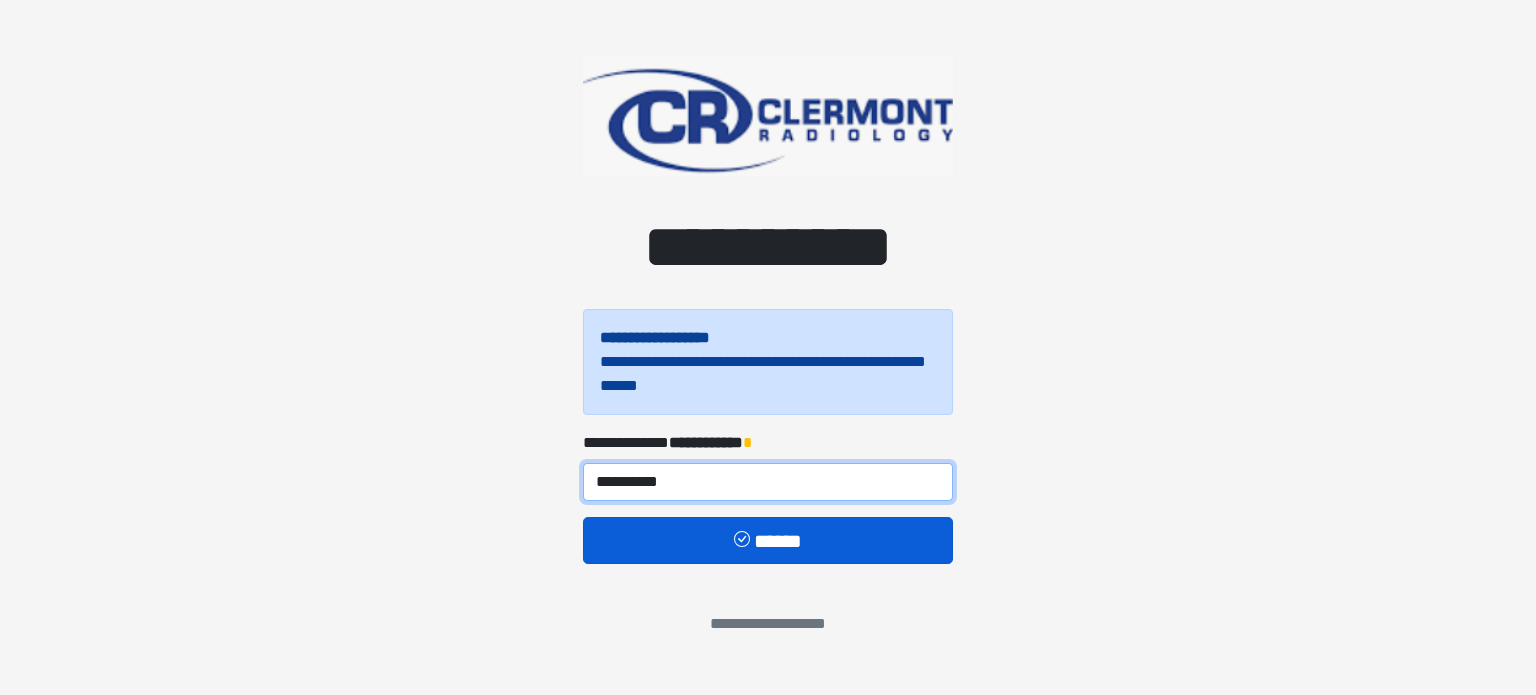 type on "**********" 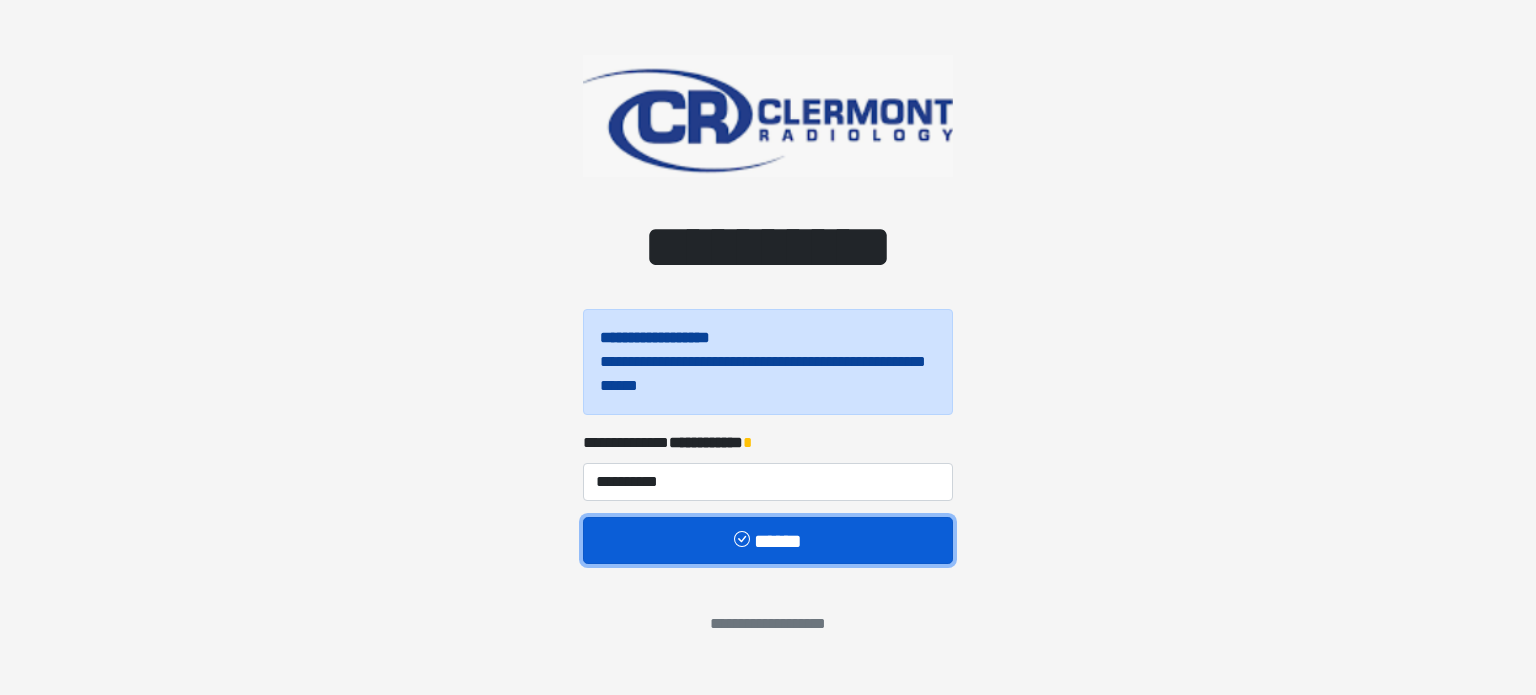 click on "******" at bounding box center (768, 541) 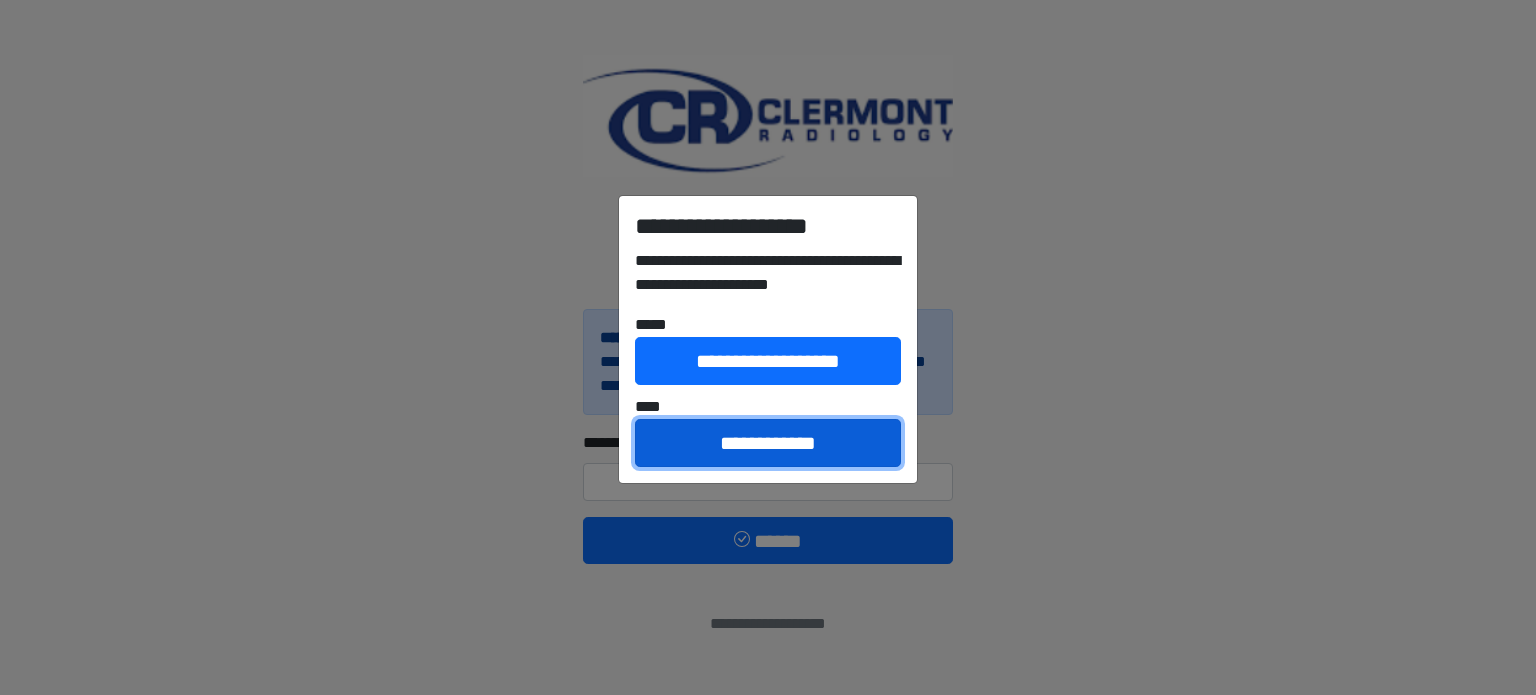 click on "**********" at bounding box center [768, 443] 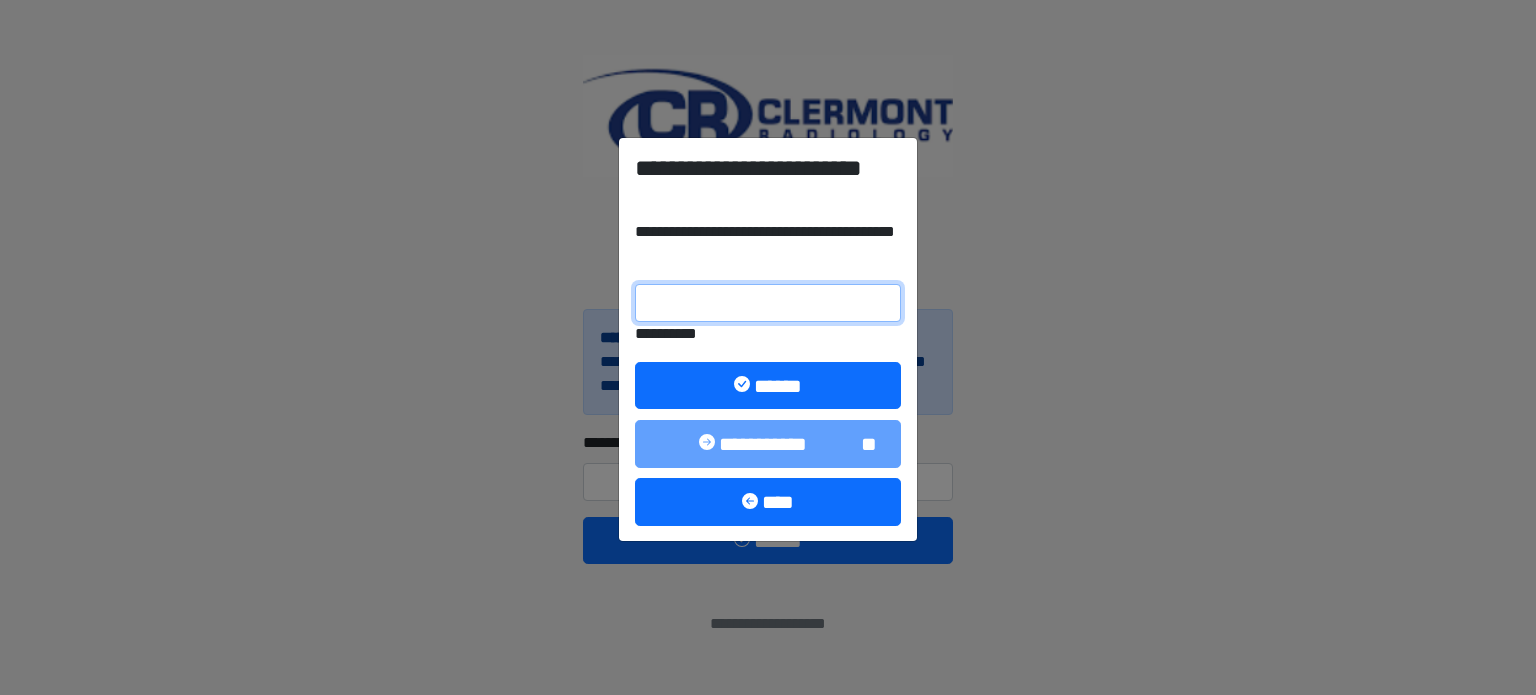 click on "**********" at bounding box center (768, 303) 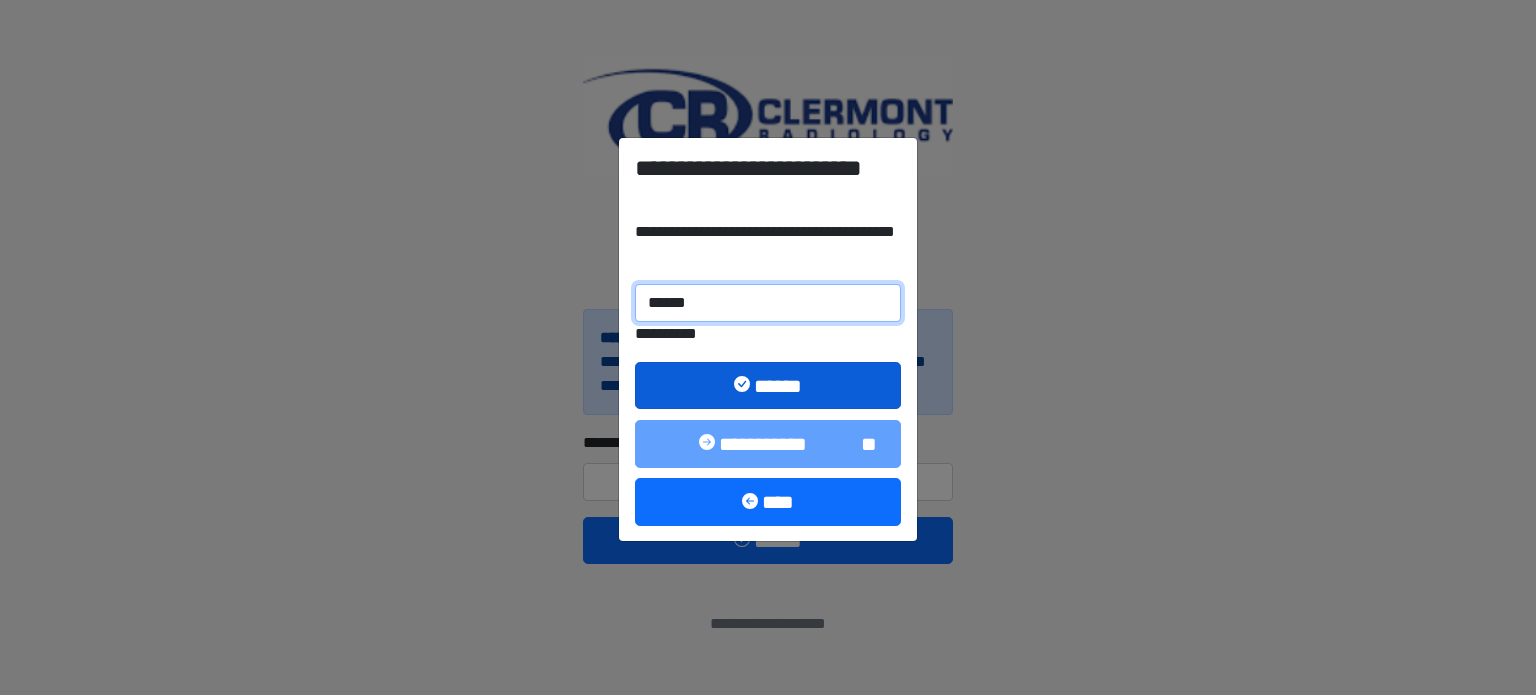 type on "******" 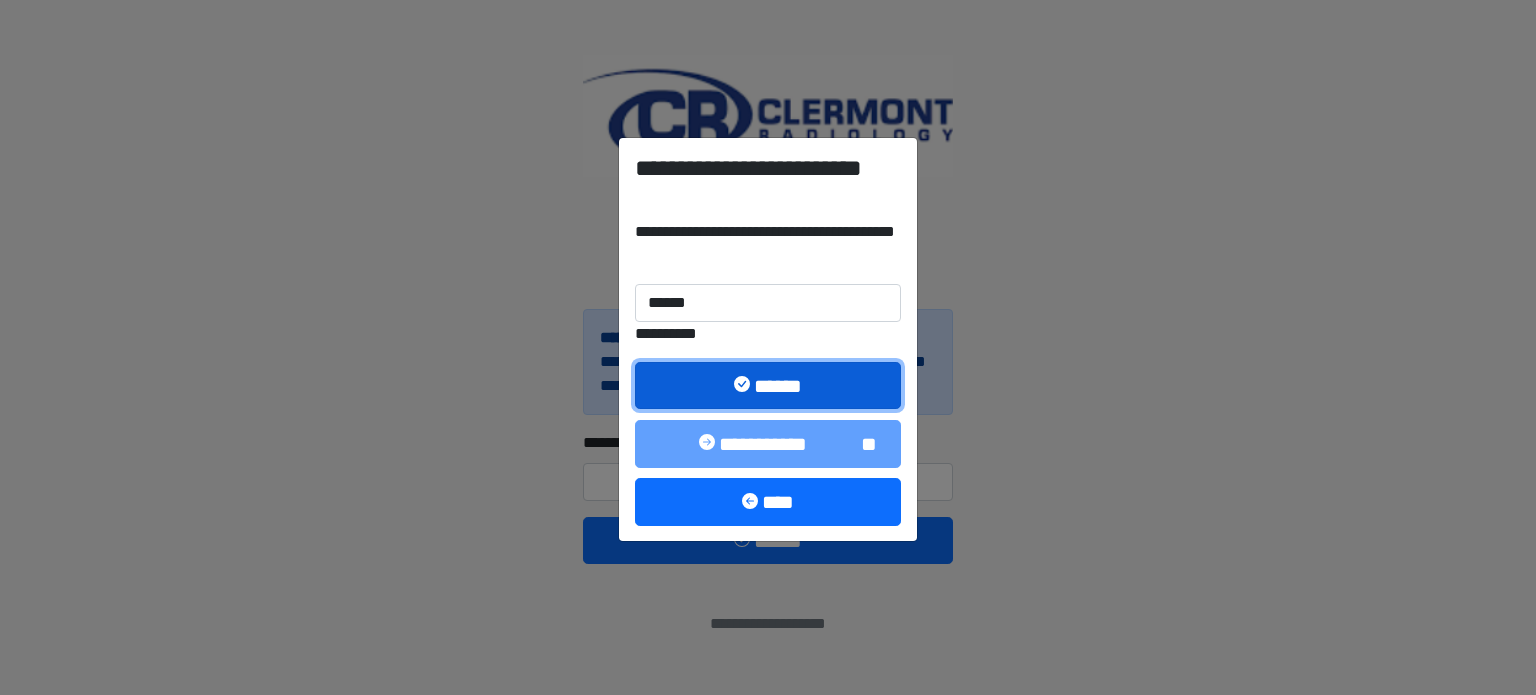 click on "******" at bounding box center (768, 386) 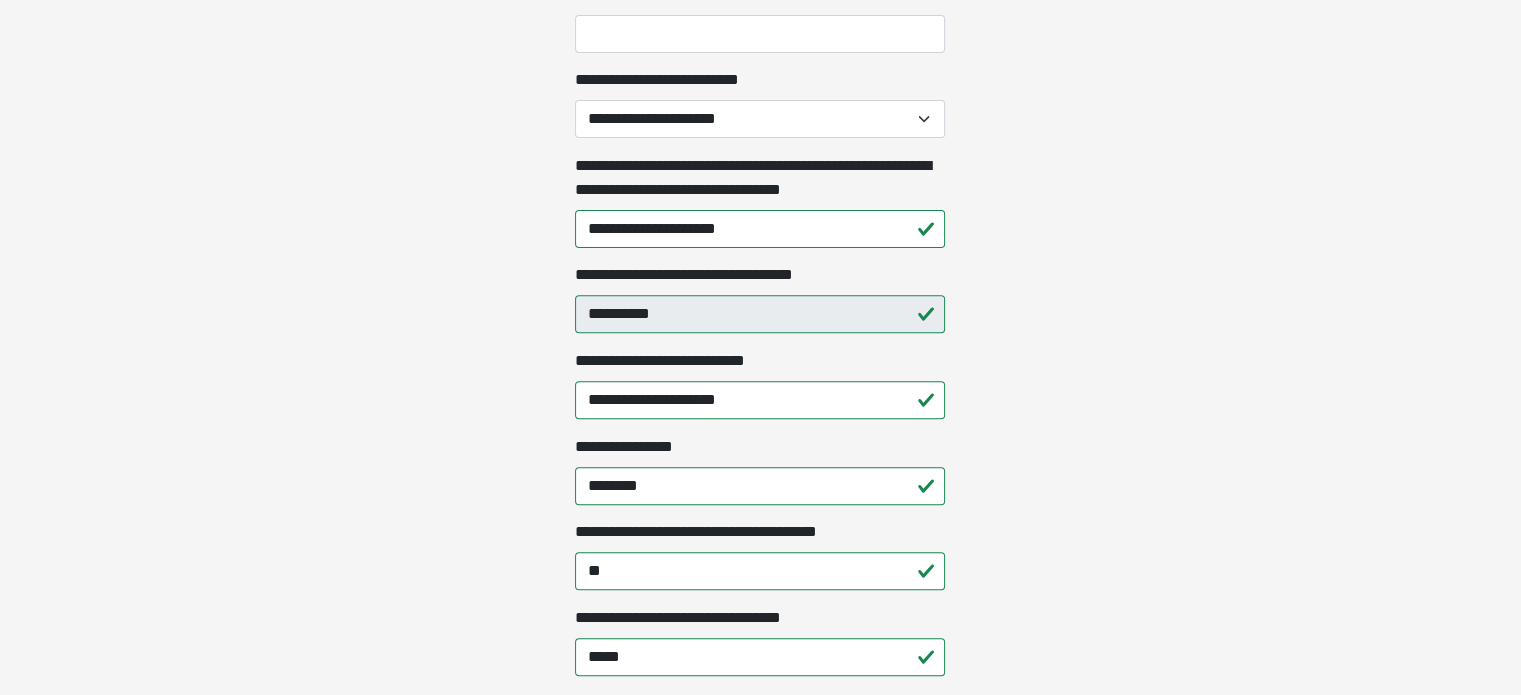 scroll, scrollTop: 677, scrollLeft: 0, axis: vertical 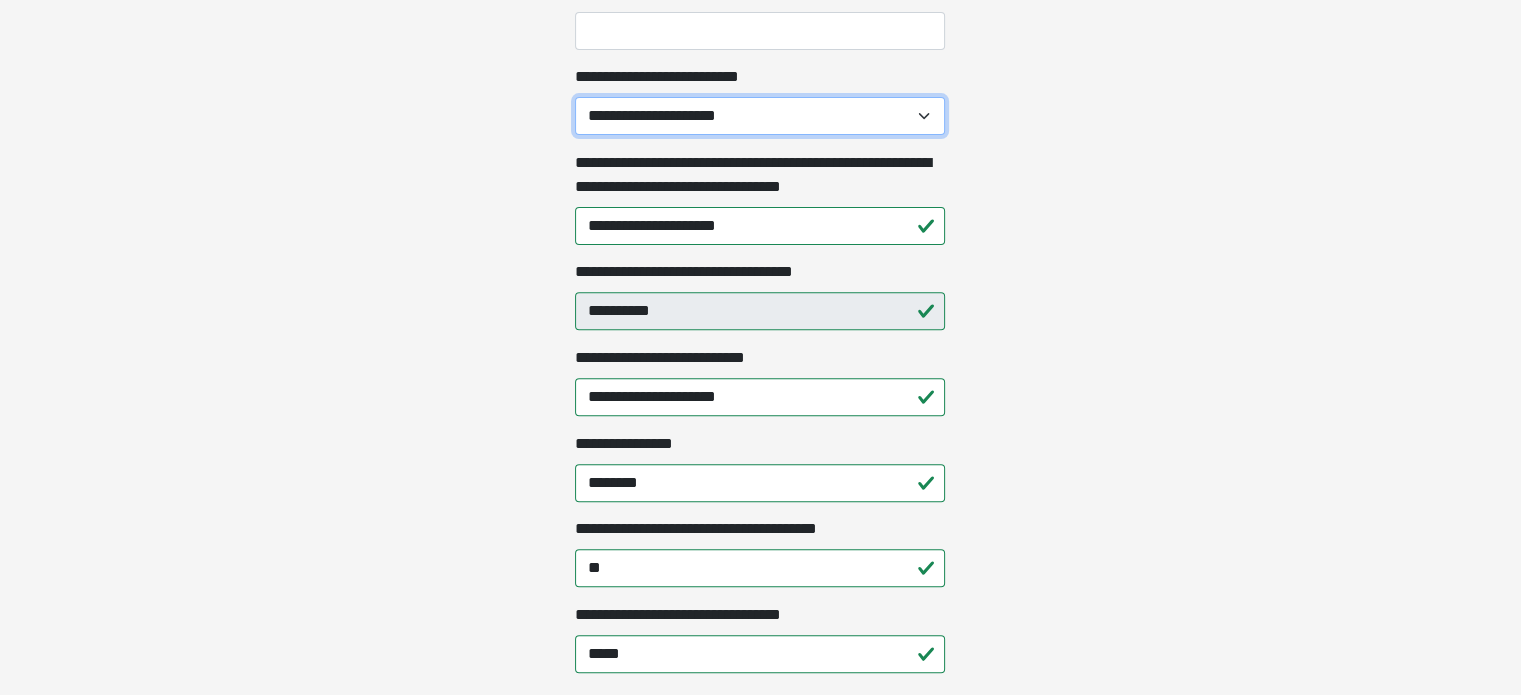 click on "**********" at bounding box center [760, 116] 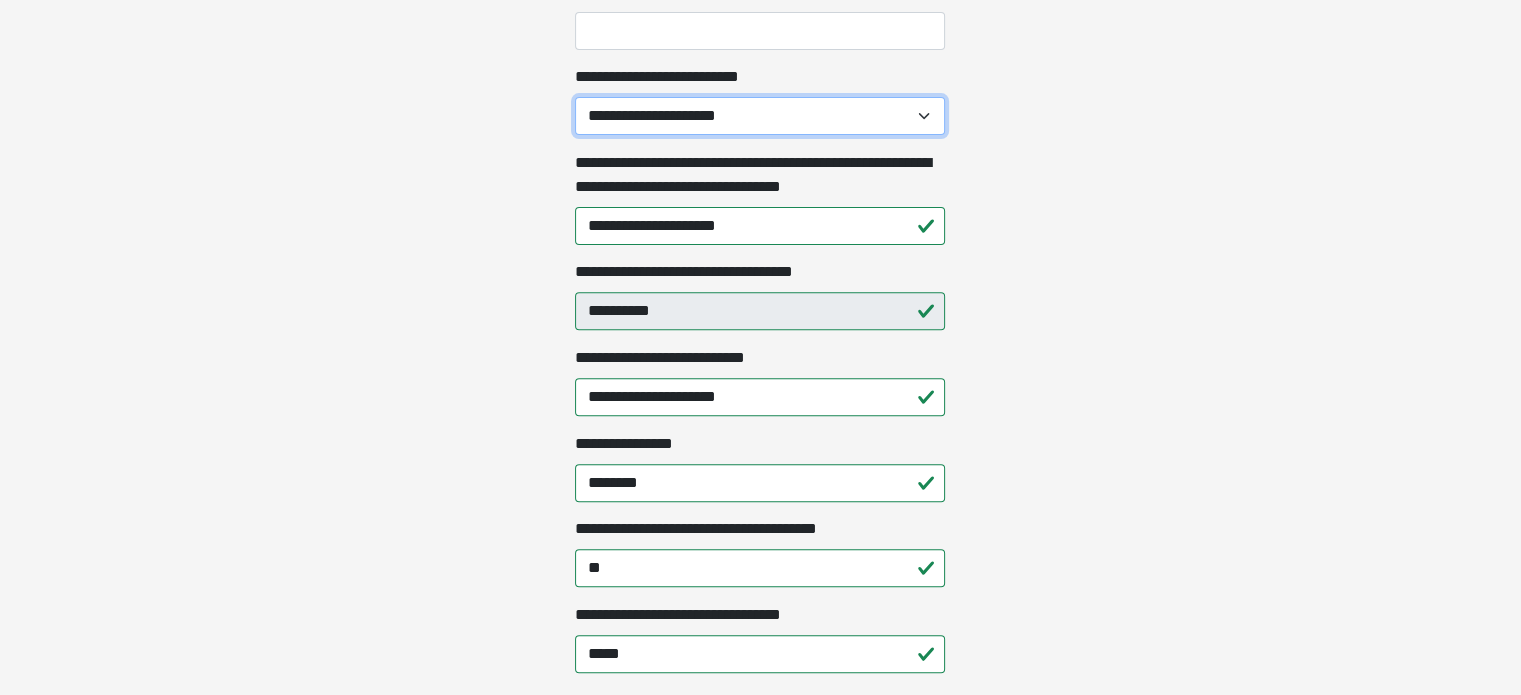 select on "*****" 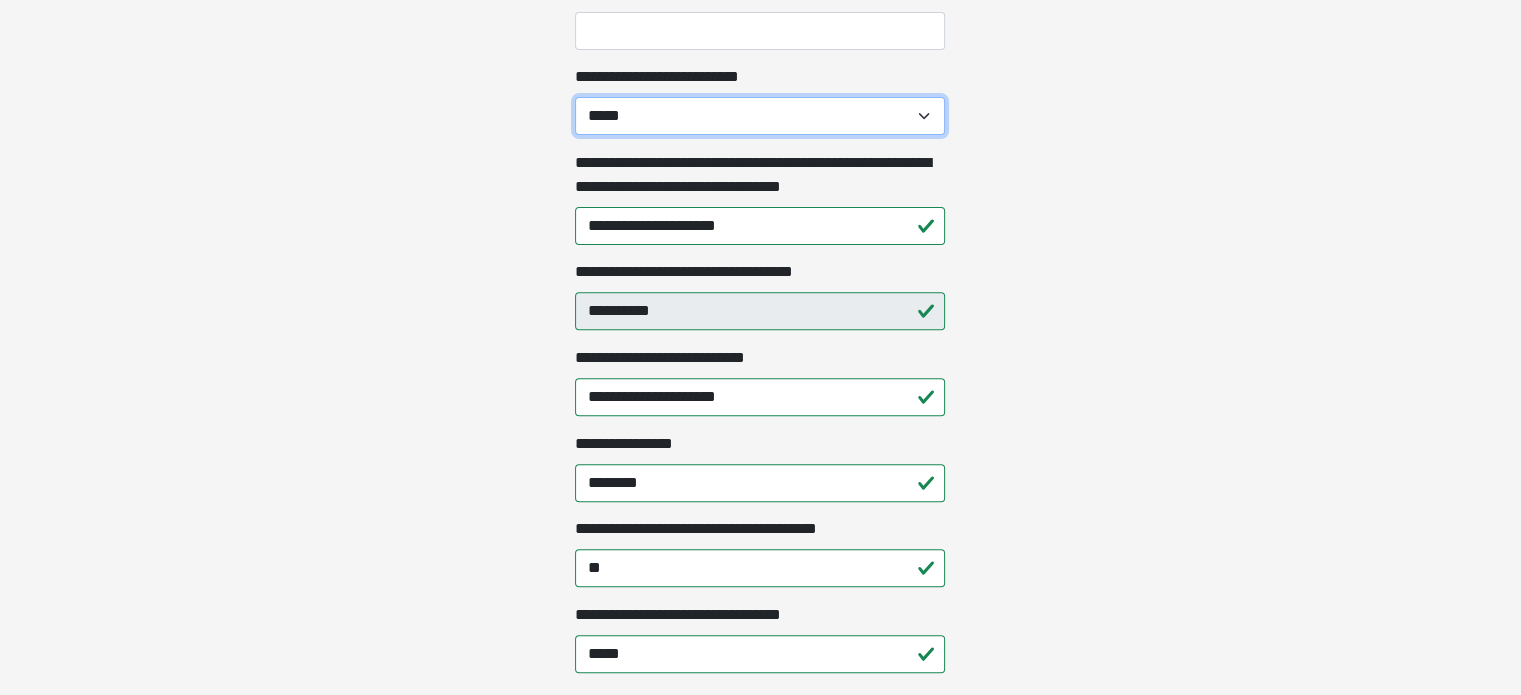 click on "**********" at bounding box center (760, 116) 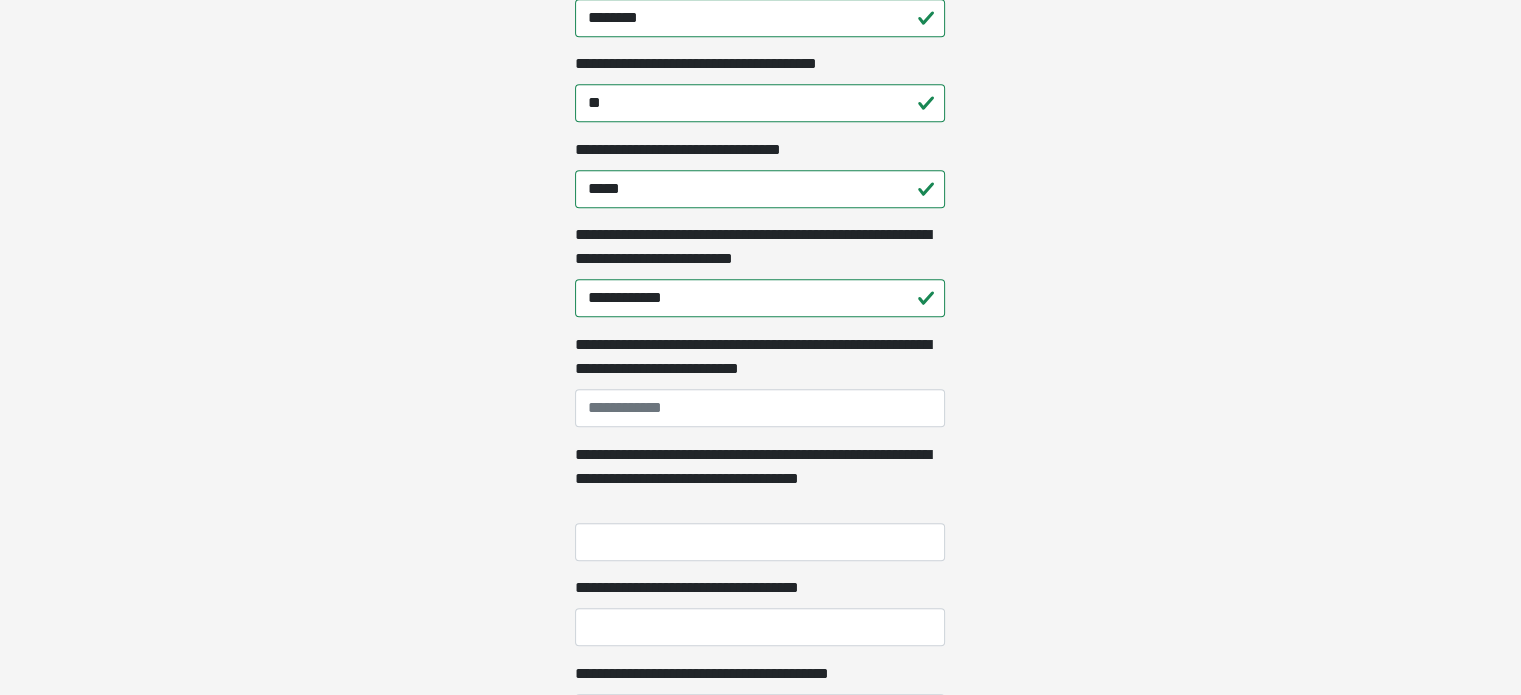 scroll, scrollTop: 1152, scrollLeft: 0, axis: vertical 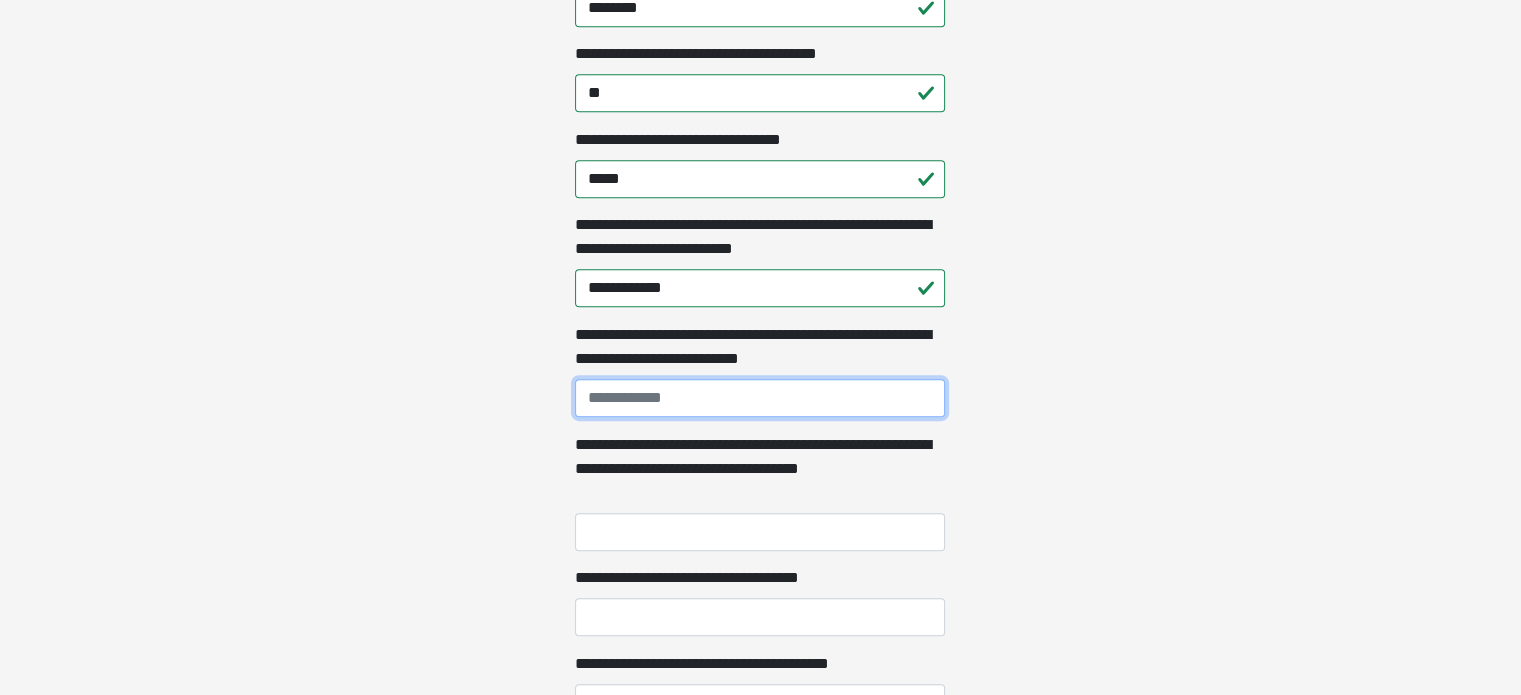 click on "**********" at bounding box center (760, 398) 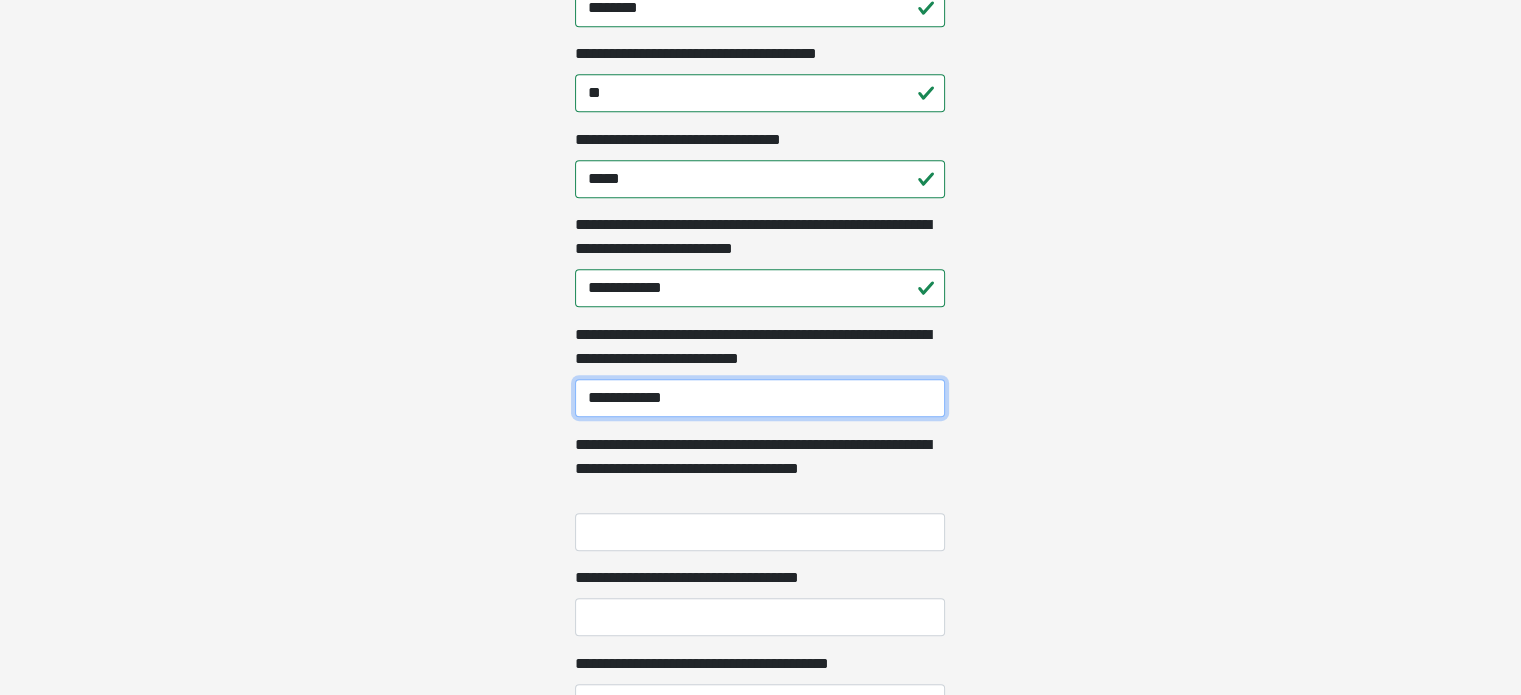 type on "**********" 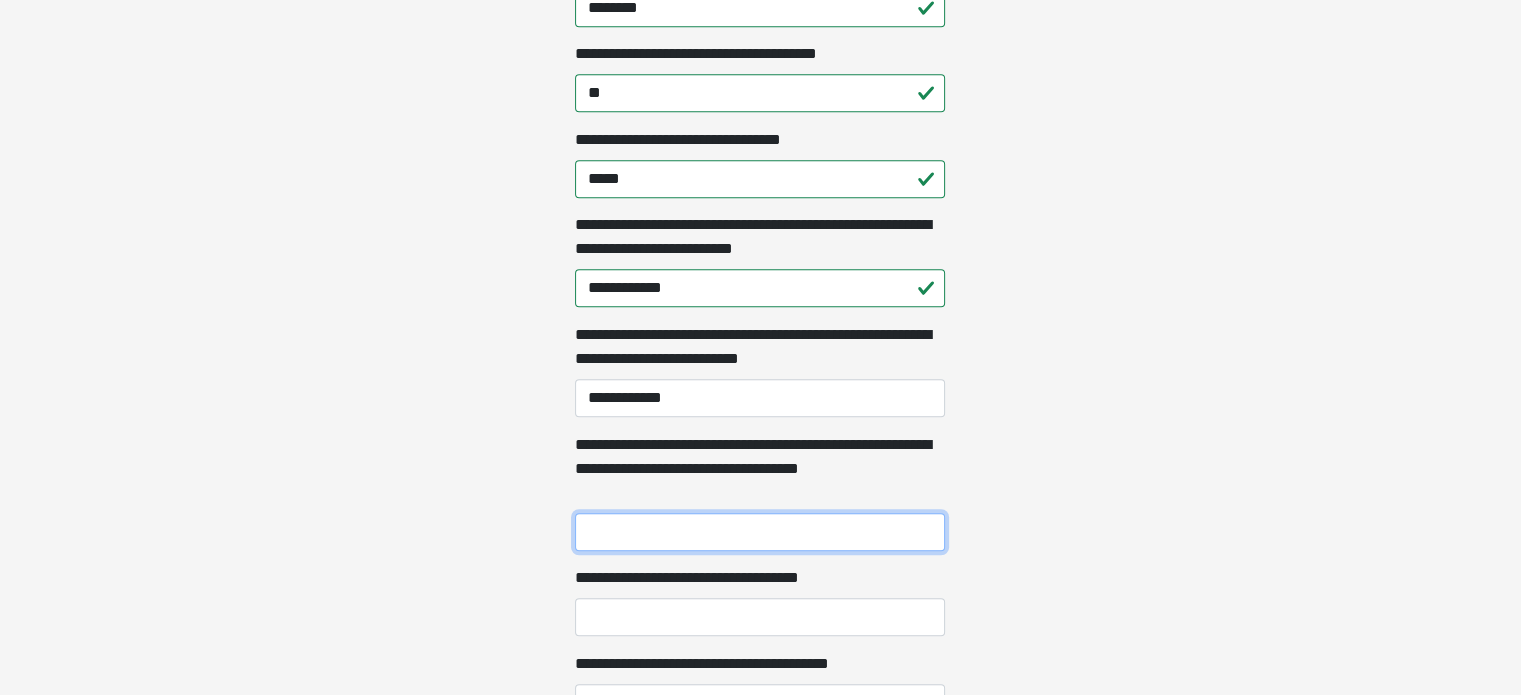 click on "**********" at bounding box center [760, 532] 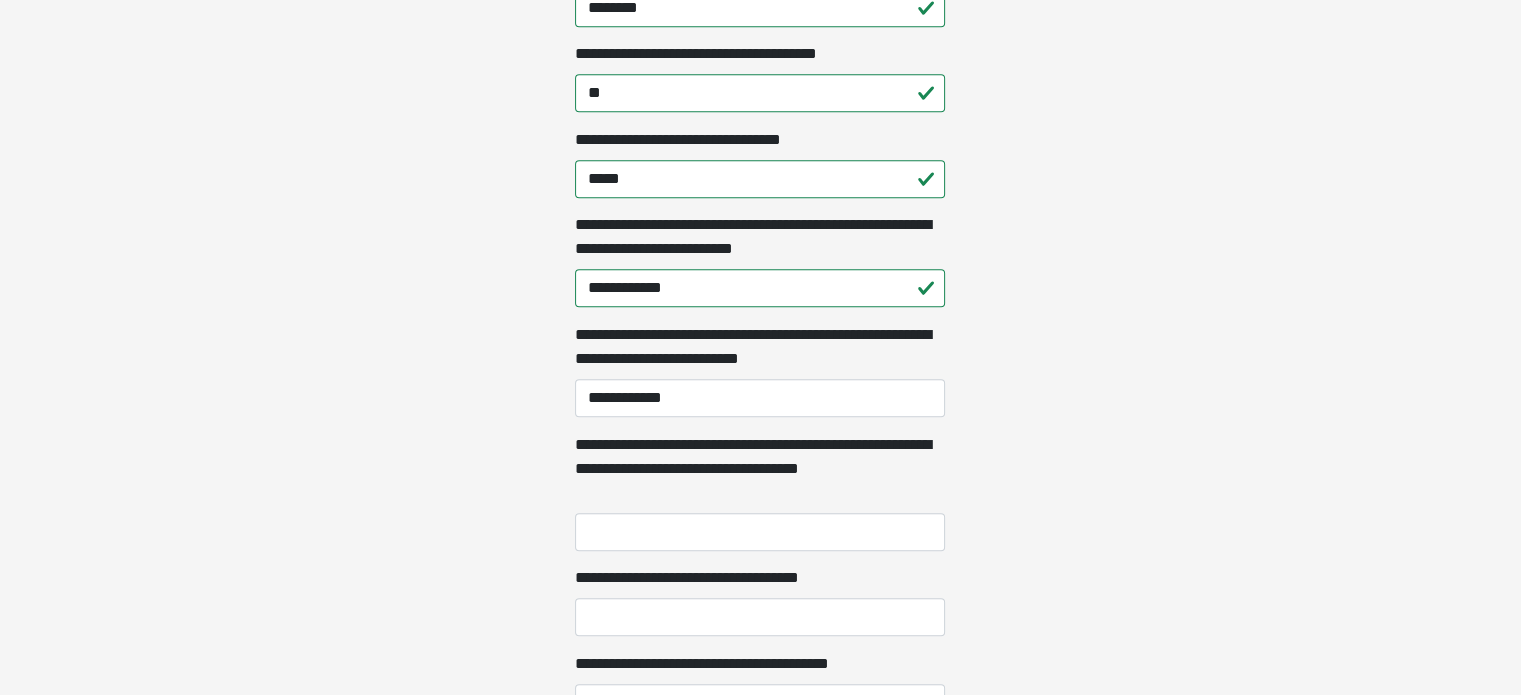 click on "**********" at bounding box center (760, -805) 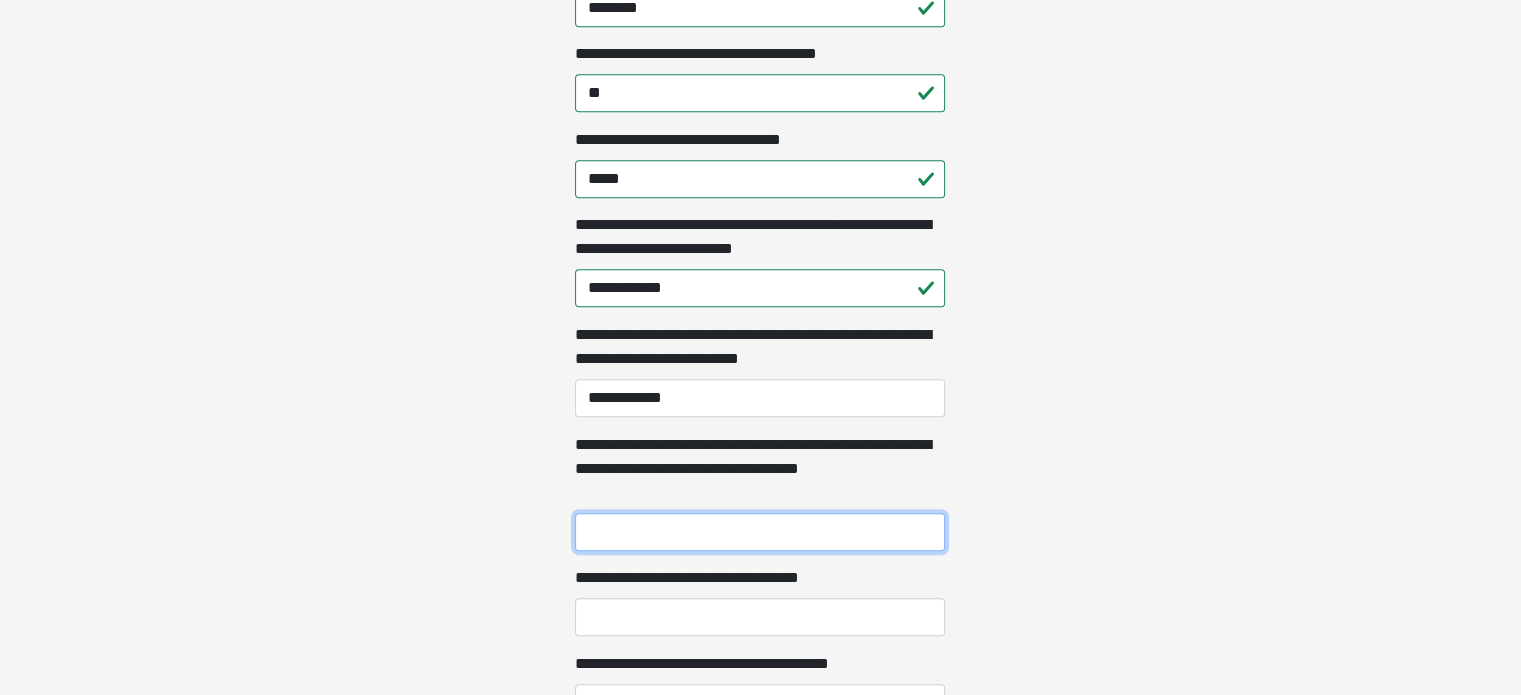 click on "**********" at bounding box center [760, 532] 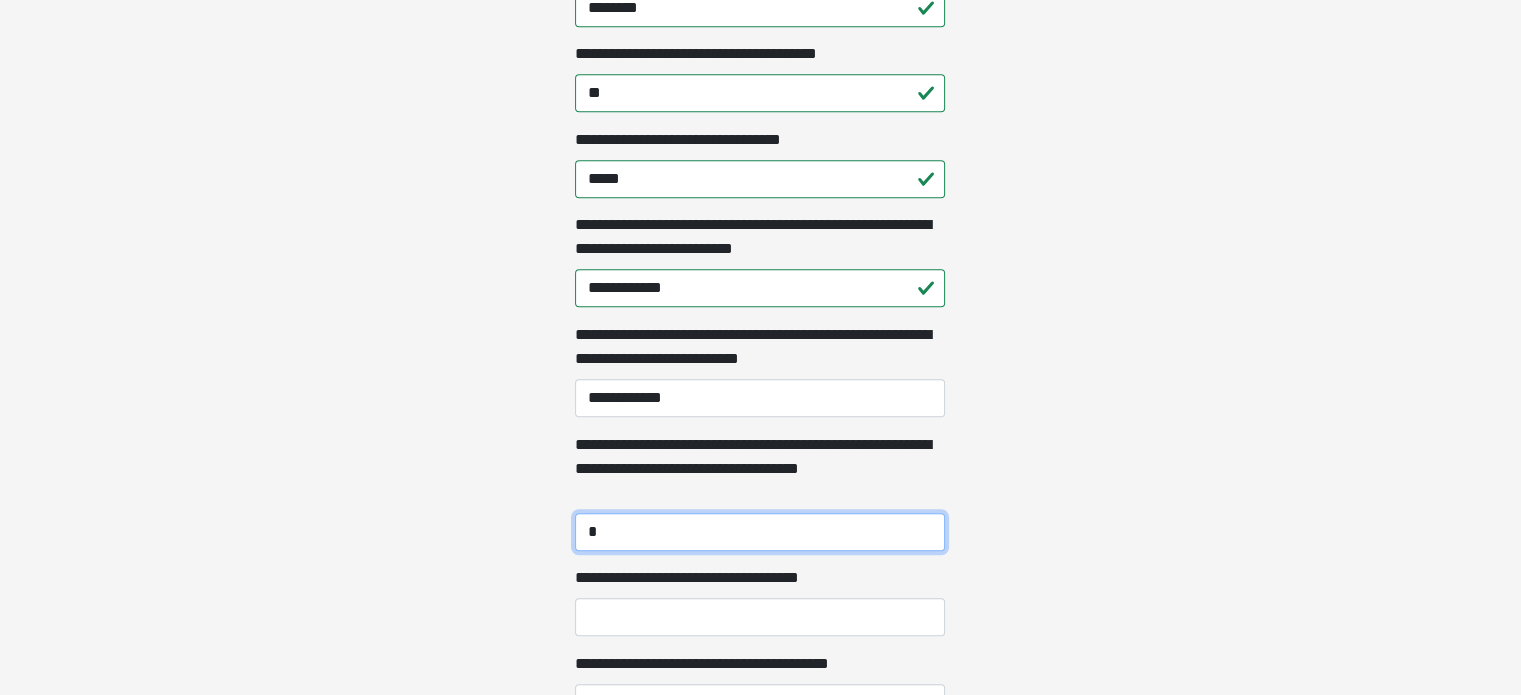 click on "*" at bounding box center [760, 532] 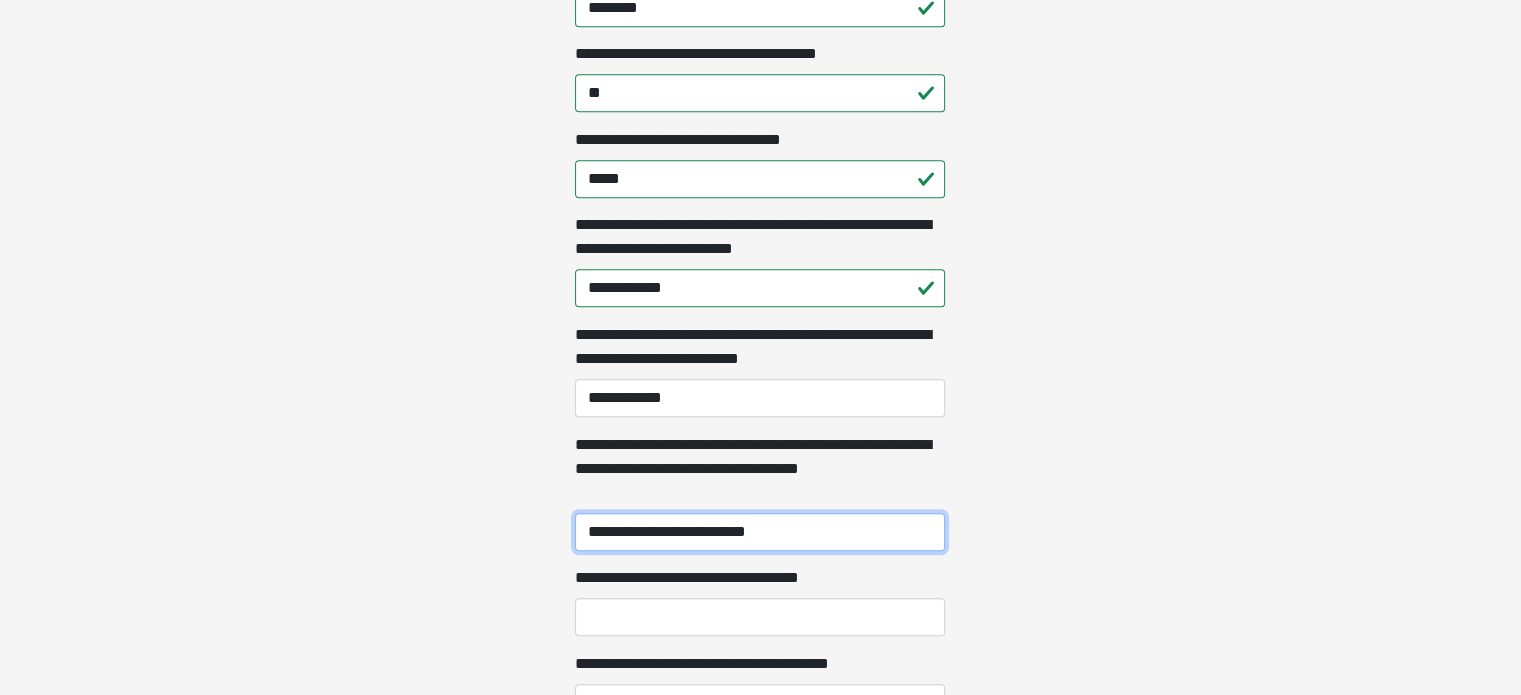 type on "**********" 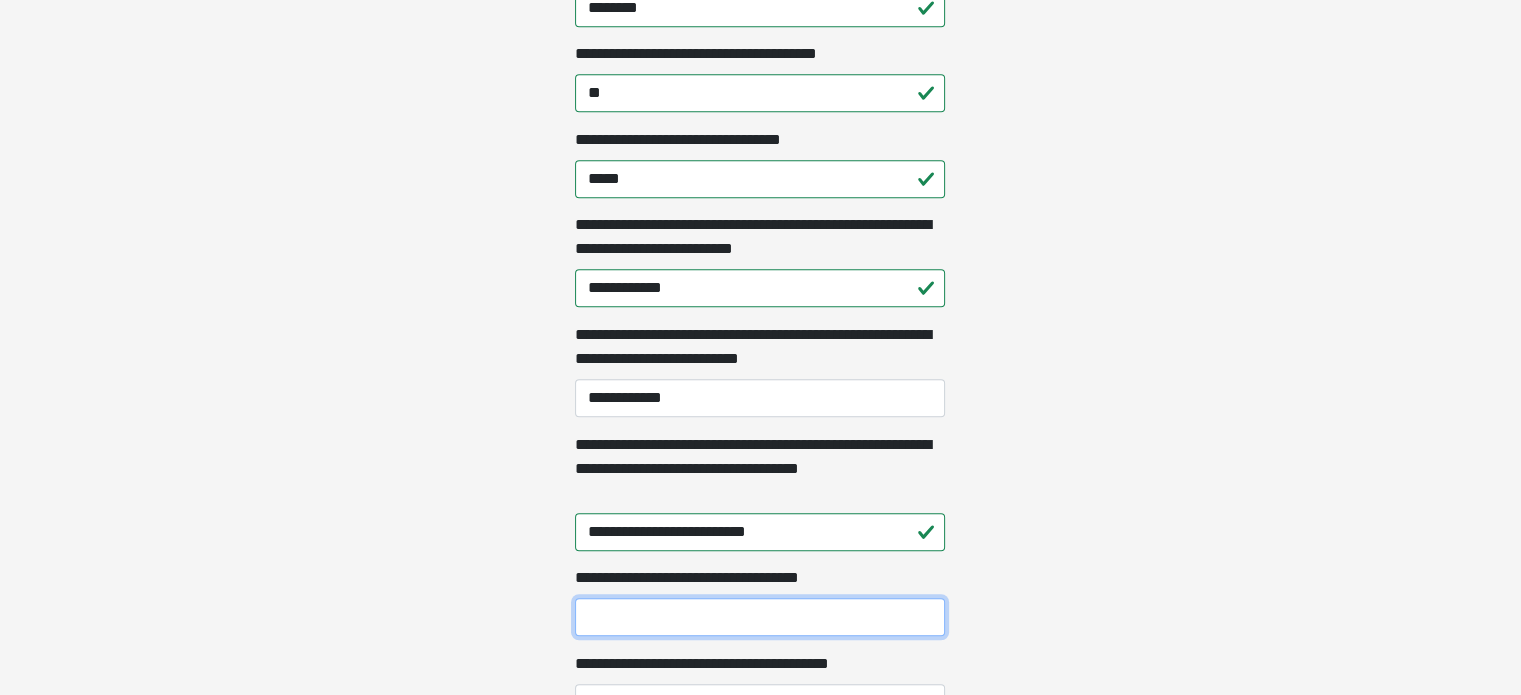 click on "**********" at bounding box center [760, 617] 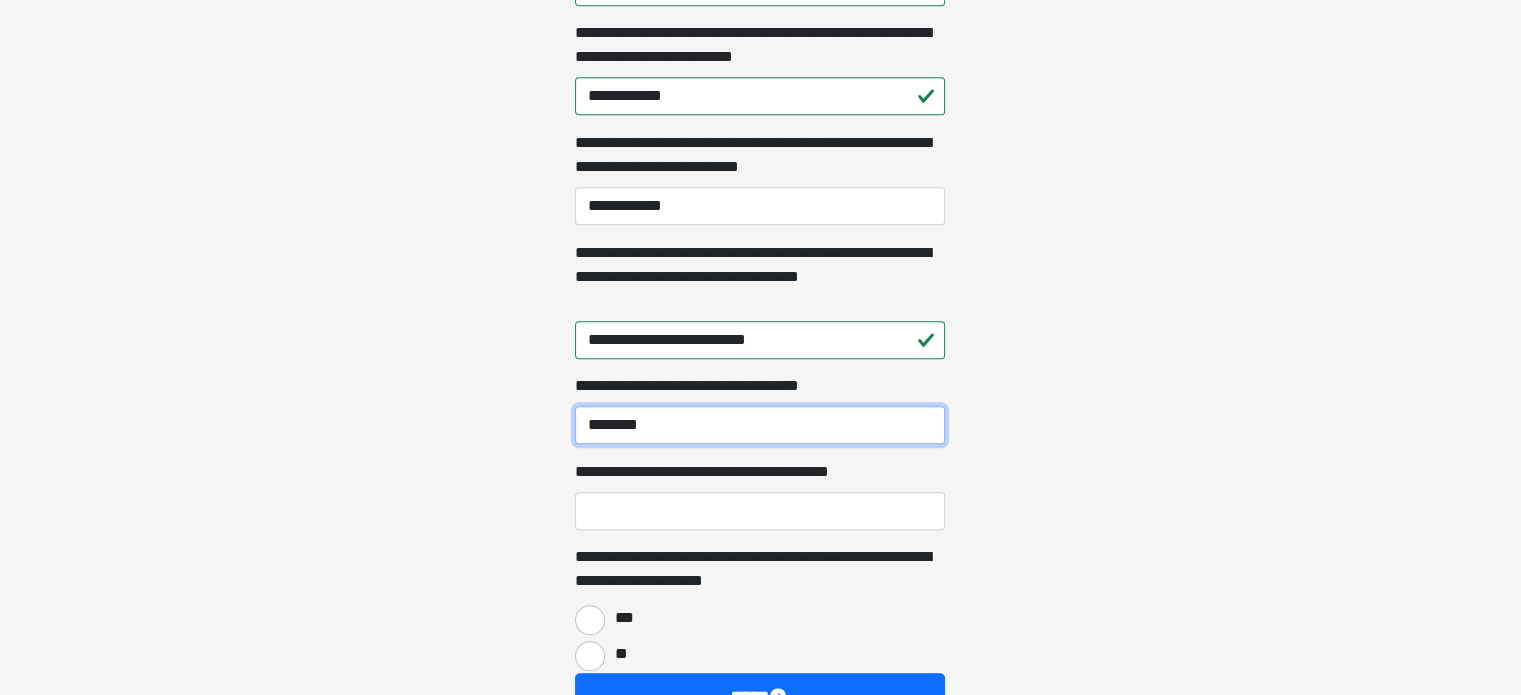 scroll, scrollTop: 1347, scrollLeft: 0, axis: vertical 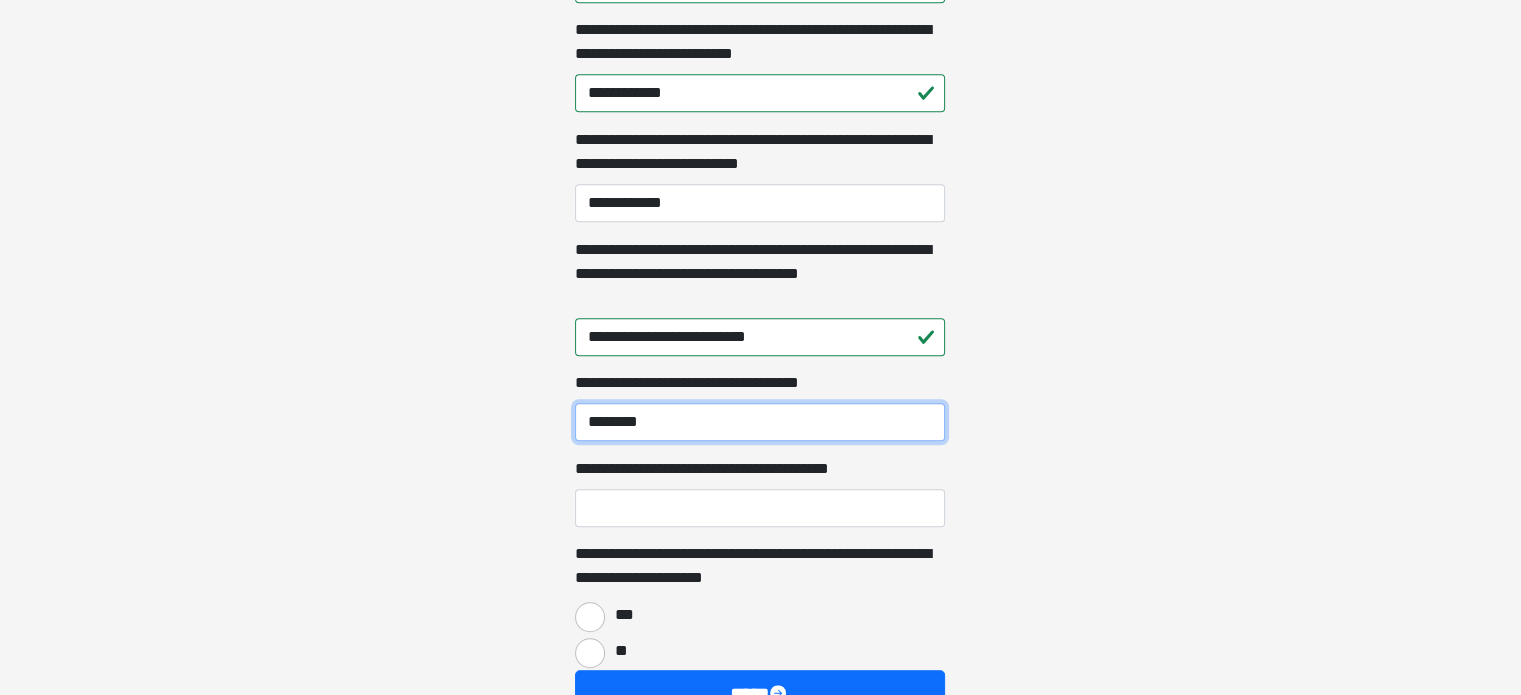 type on "********" 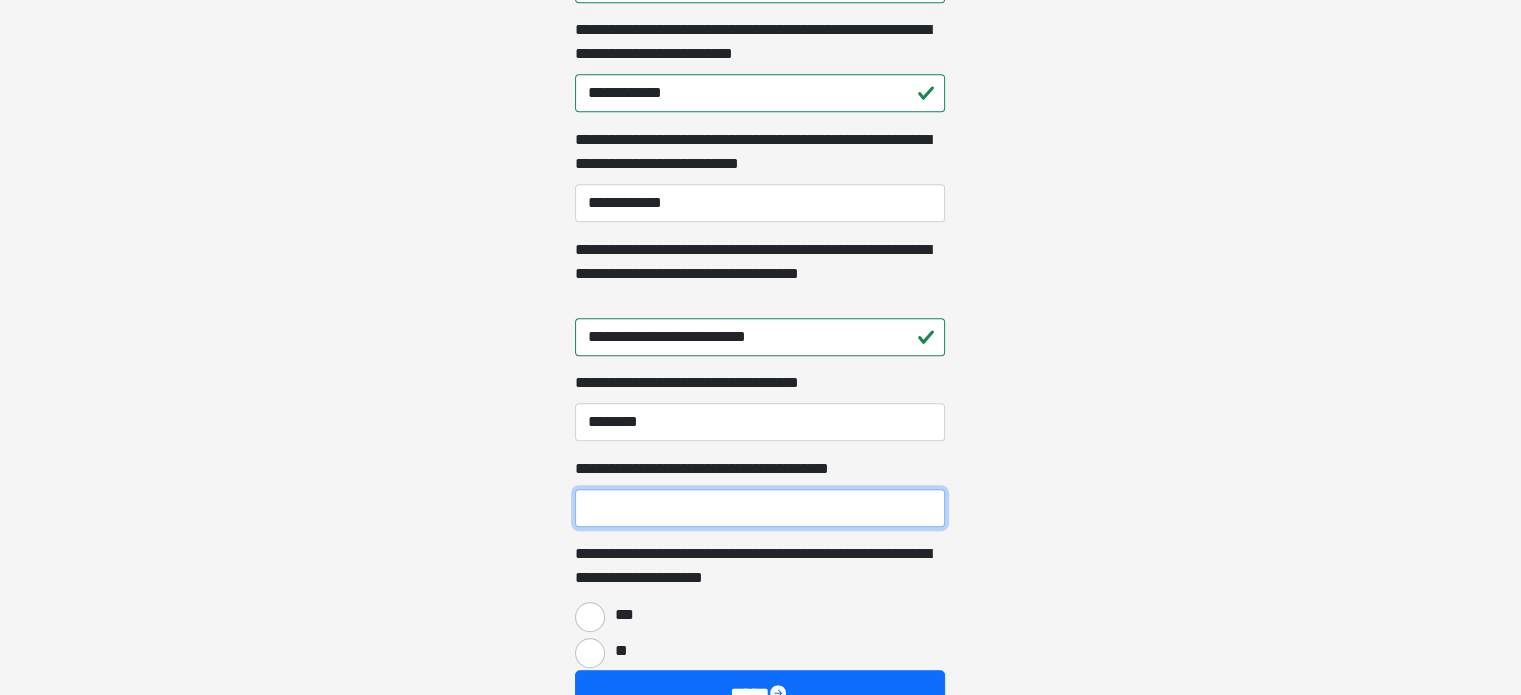 click on "**********" at bounding box center [760, 508] 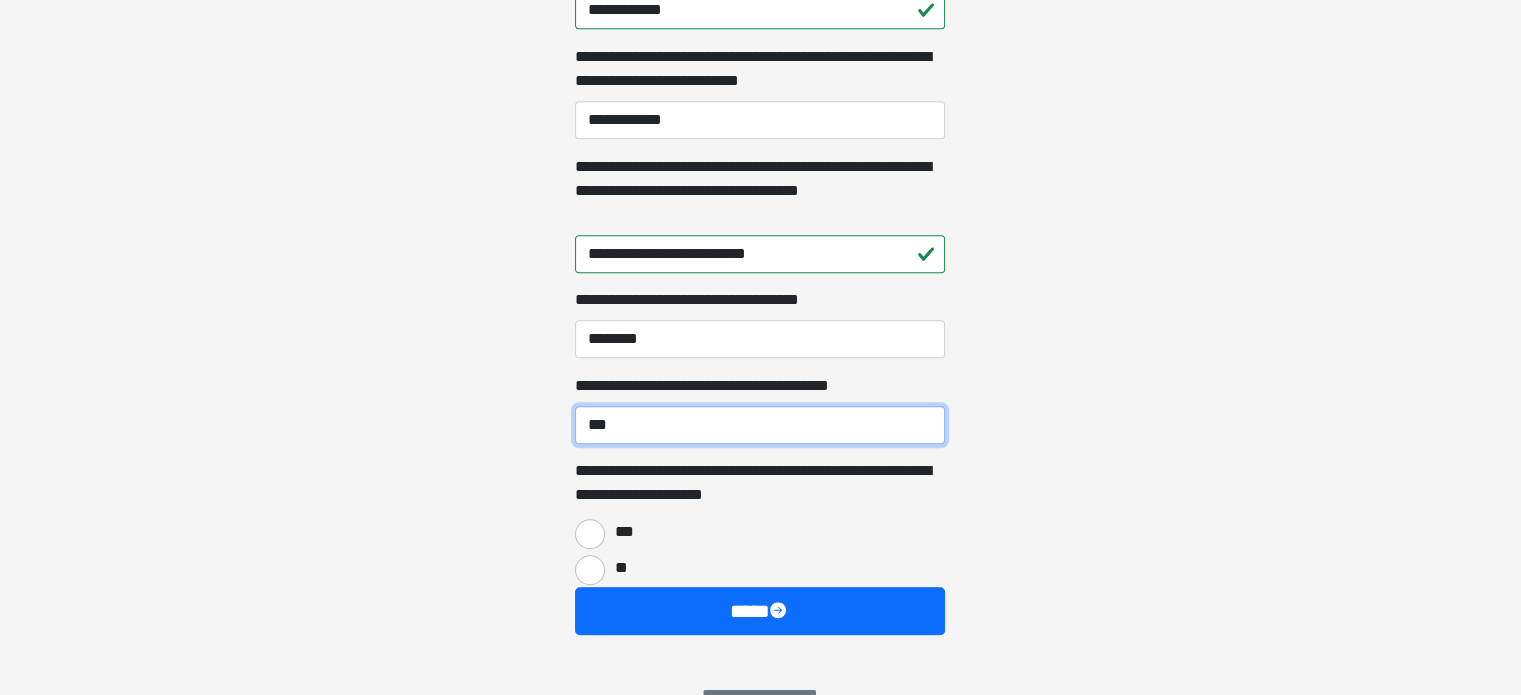 scroll, scrollTop: 1488, scrollLeft: 0, axis: vertical 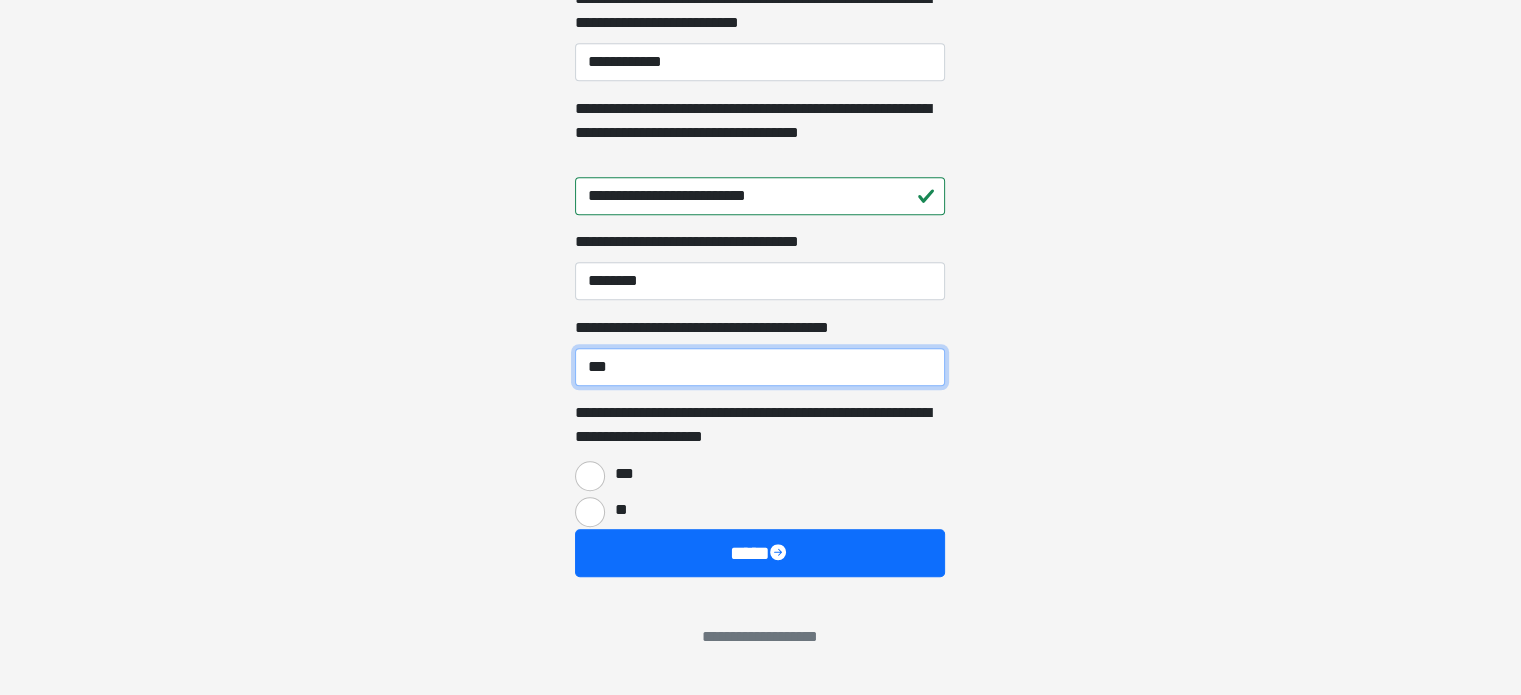 type on "***" 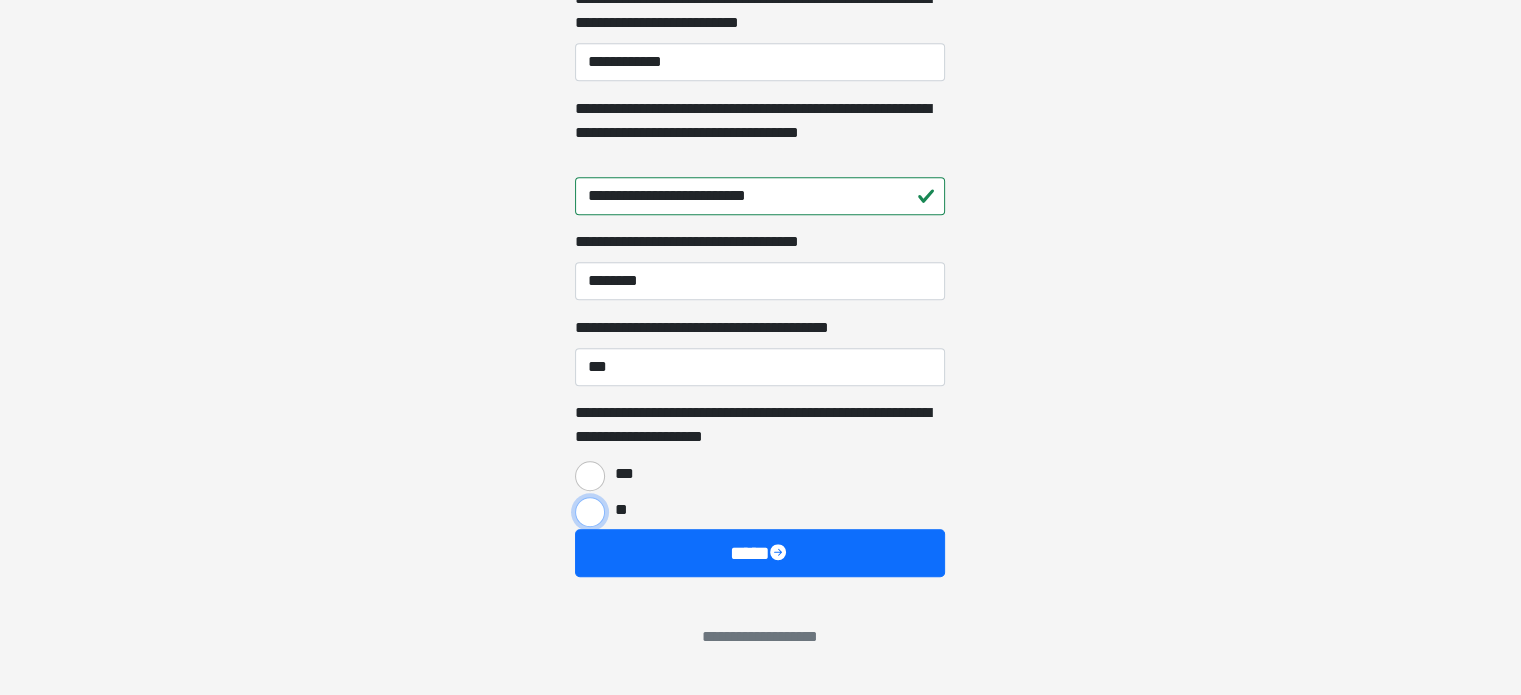 click on "**" at bounding box center (590, 512) 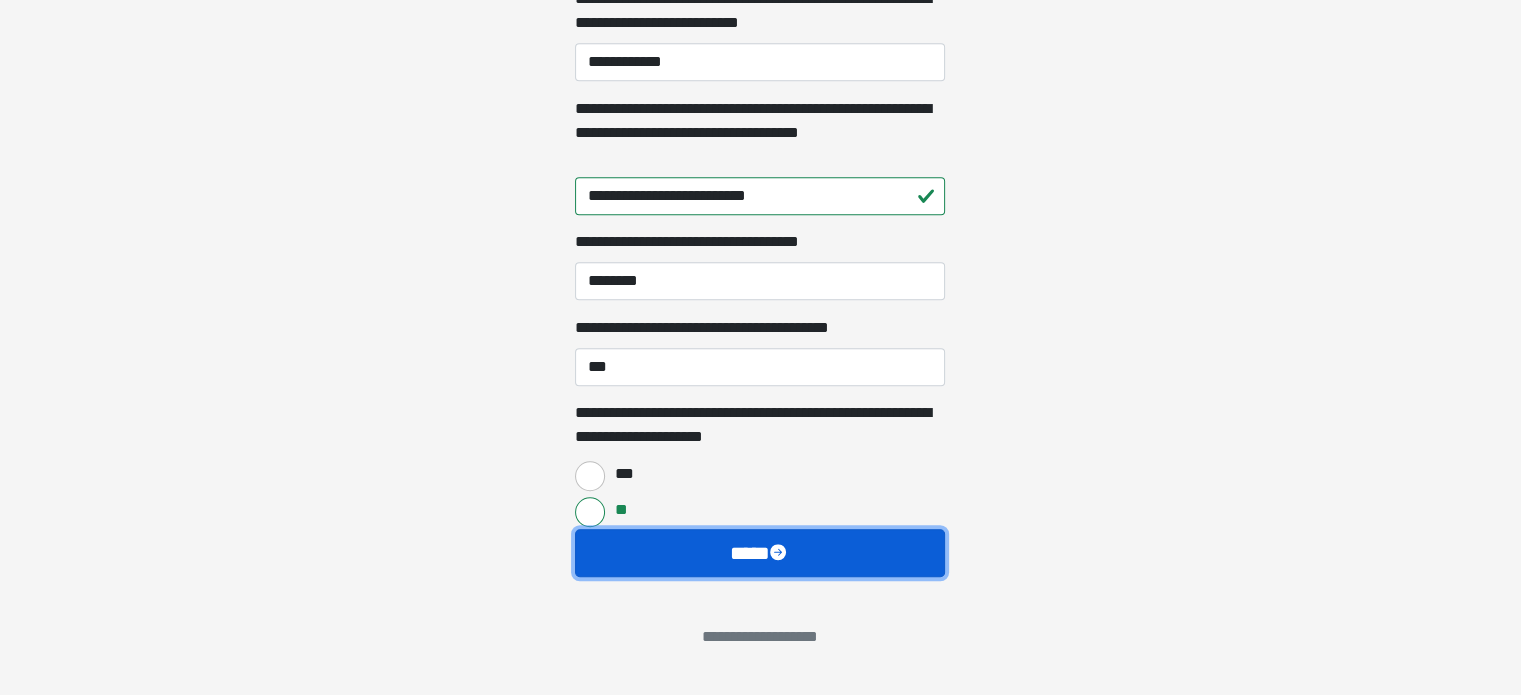 click on "****" at bounding box center (760, 553) 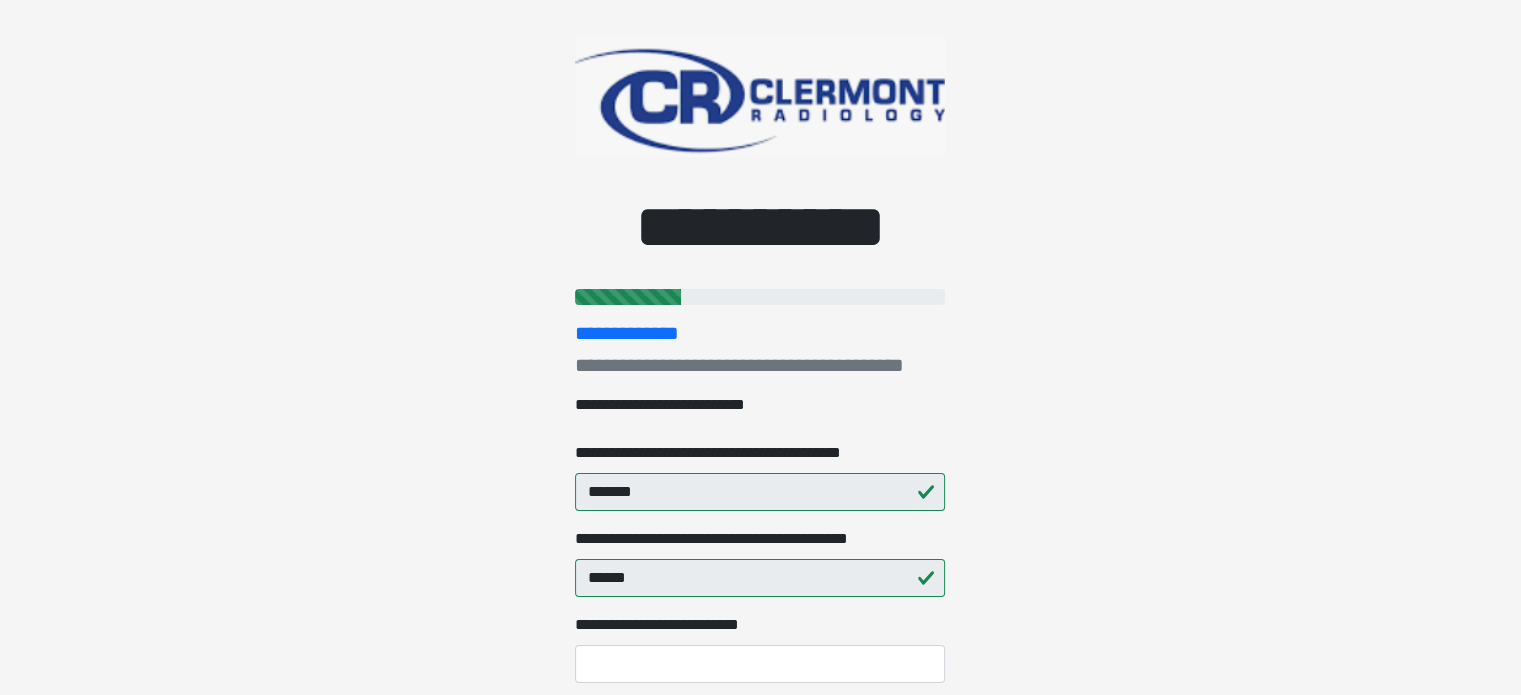 scroll, scrollTop: 0, scrollLeft: 0, axis: both 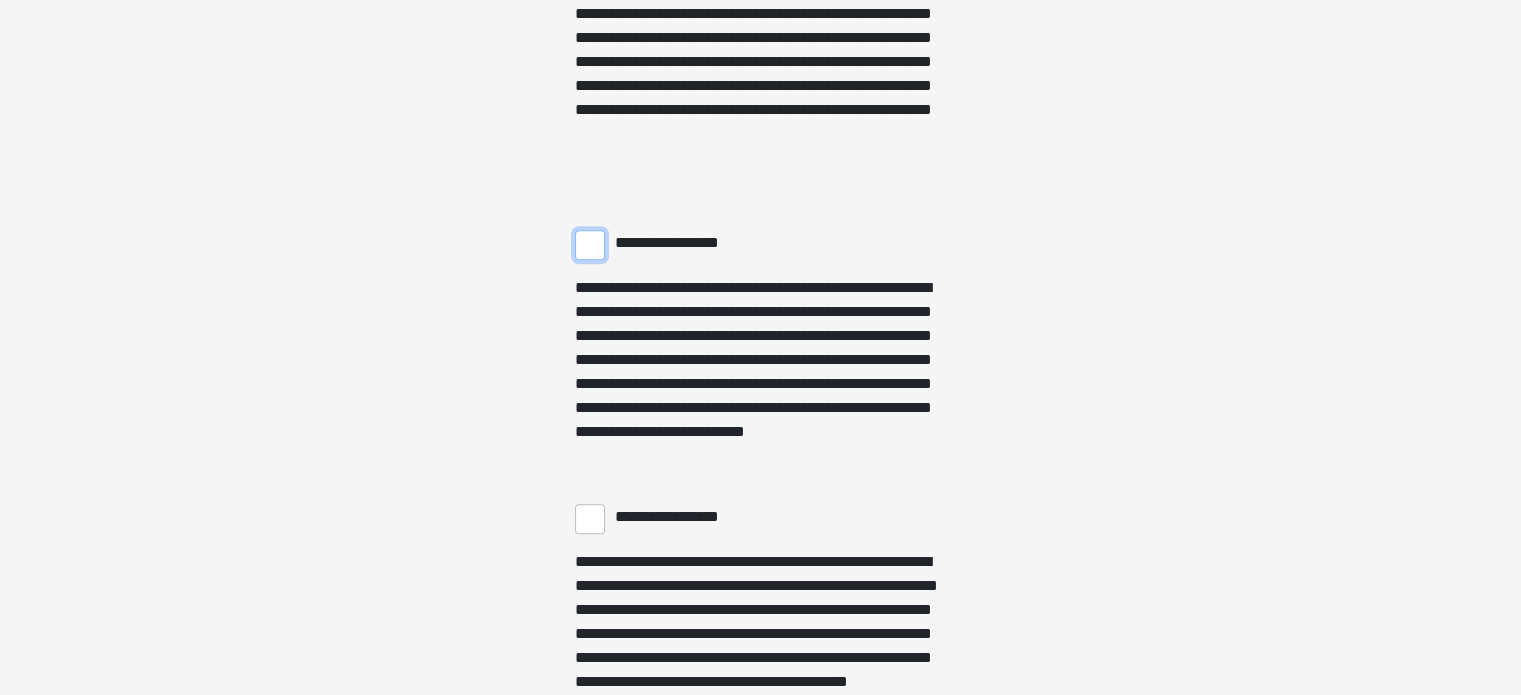 click on "**********" at bounding box center [590, 245] 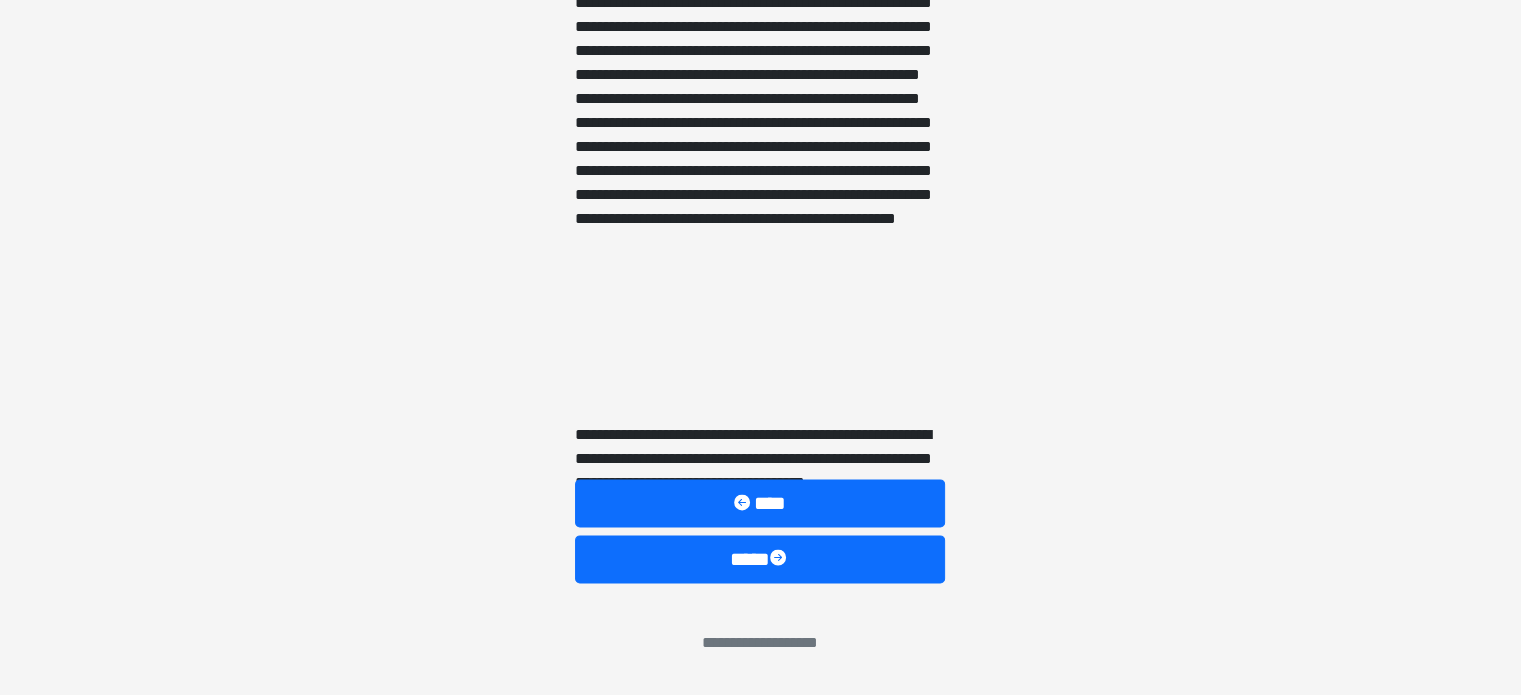 scroll, scrollTop: 3022, scrollLeft: 0, axis: vertical 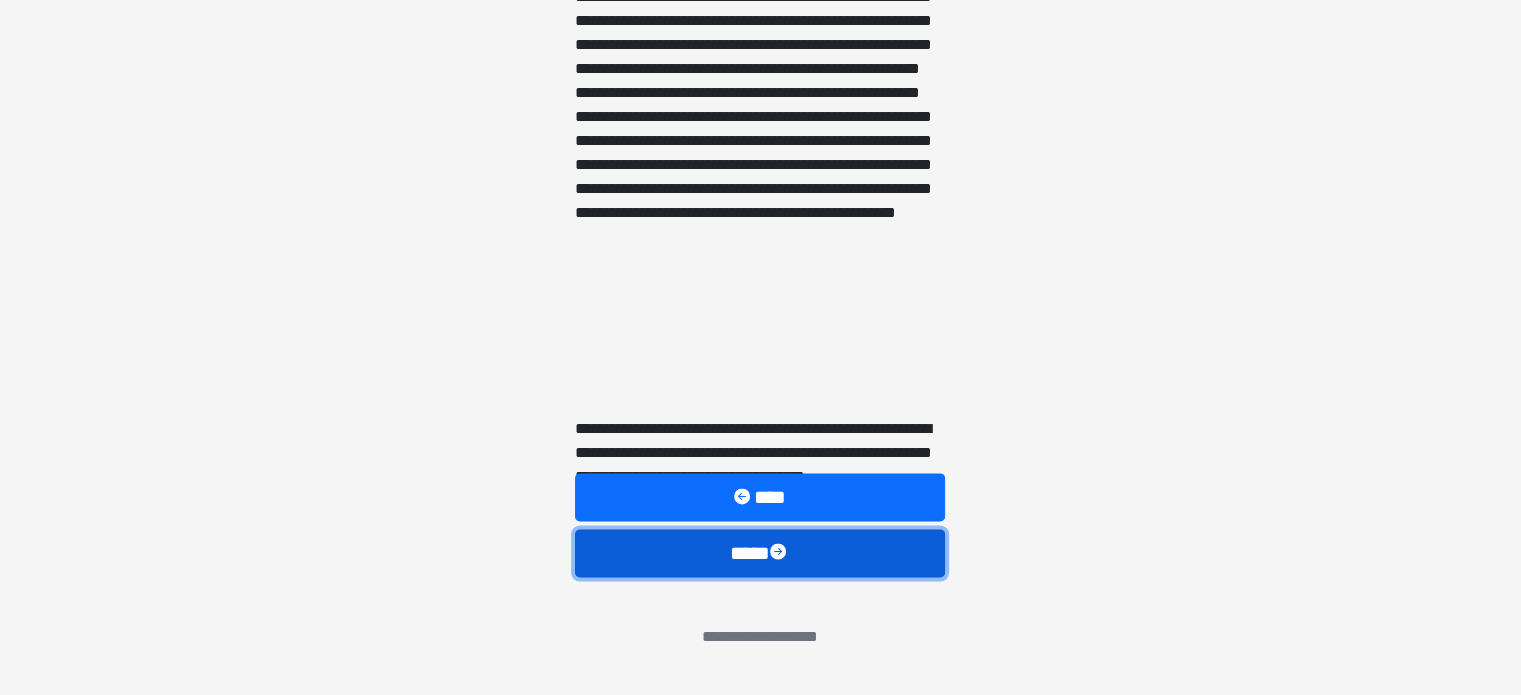 click at bounding box center [780, 553] 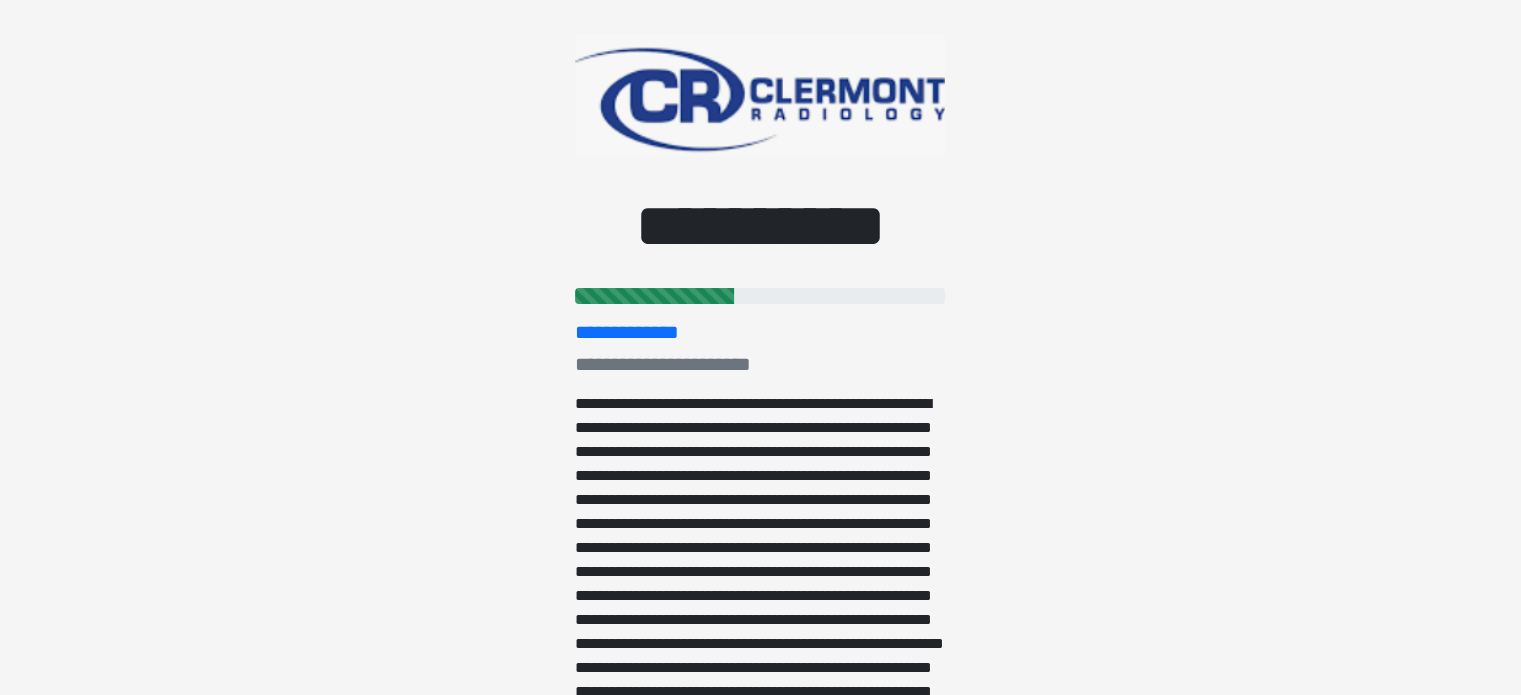scroll, scrollTop: 0, scrollLeft: 0, axis: both 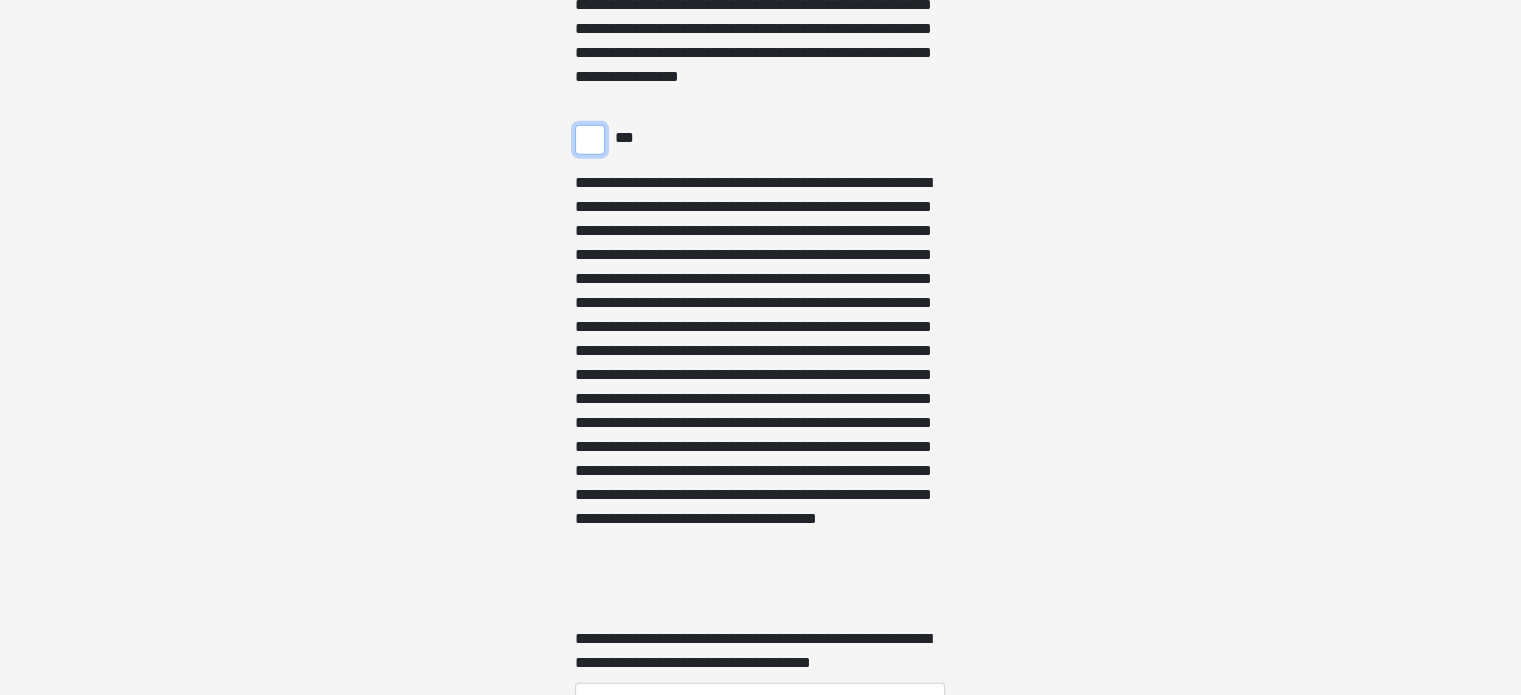 click on "***" at bounding box center [590, 140] 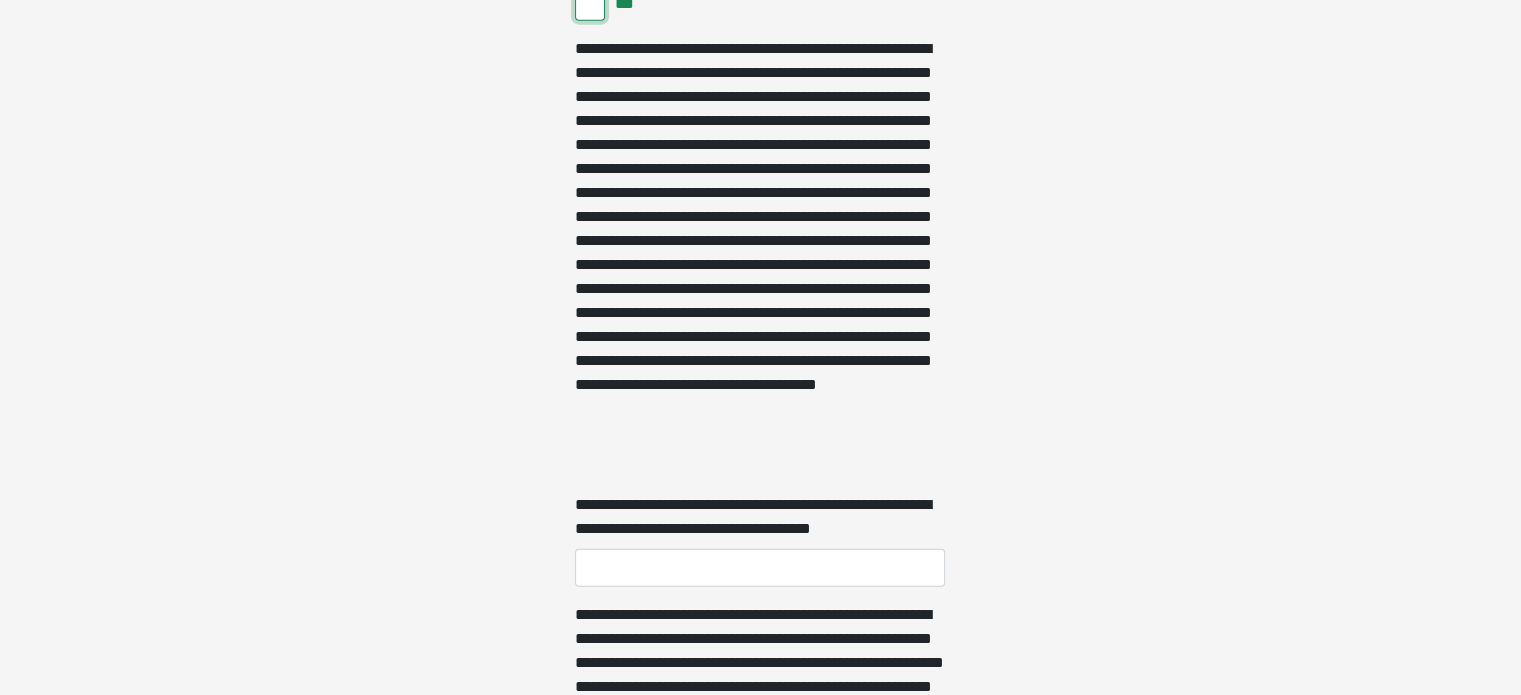 scroll, scrollTop: 4977, scrollLeft: 0, axis: vertical 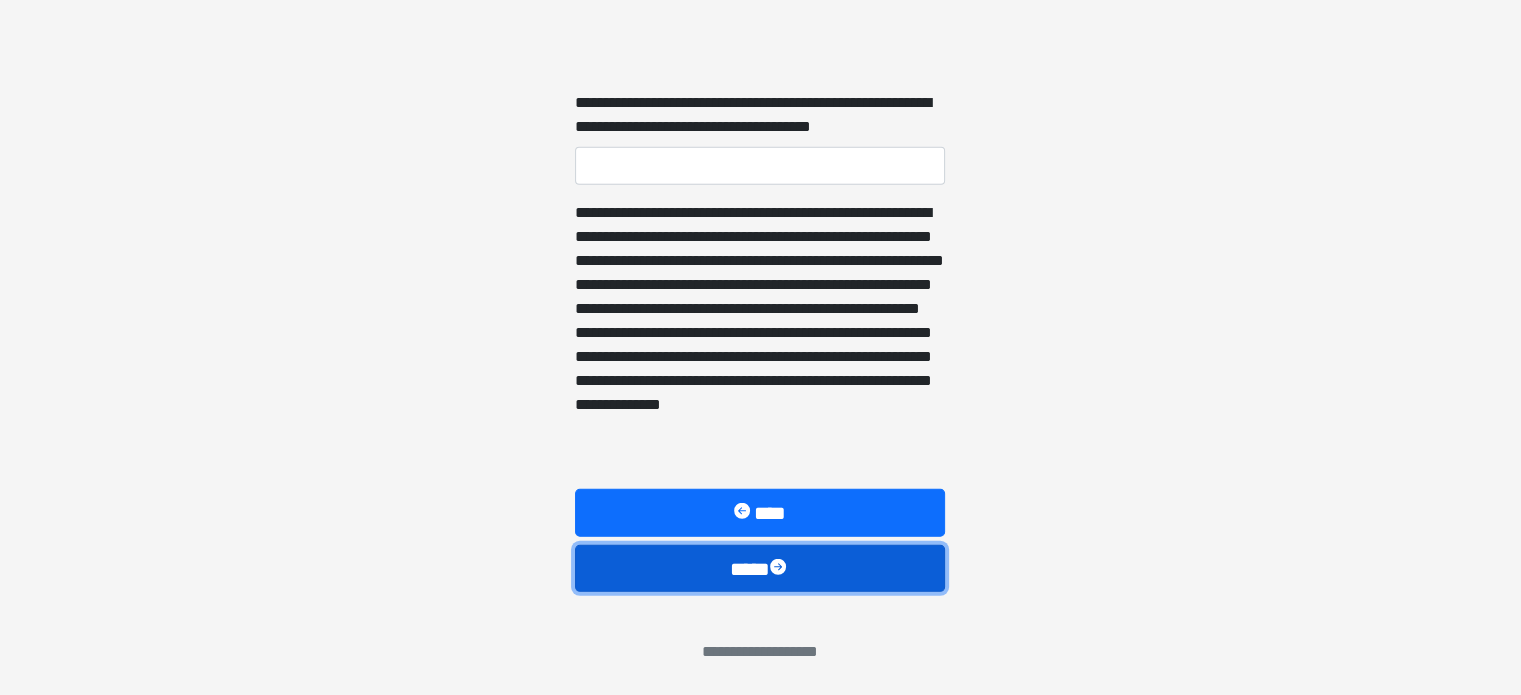 click at bounding box center [780, 569] 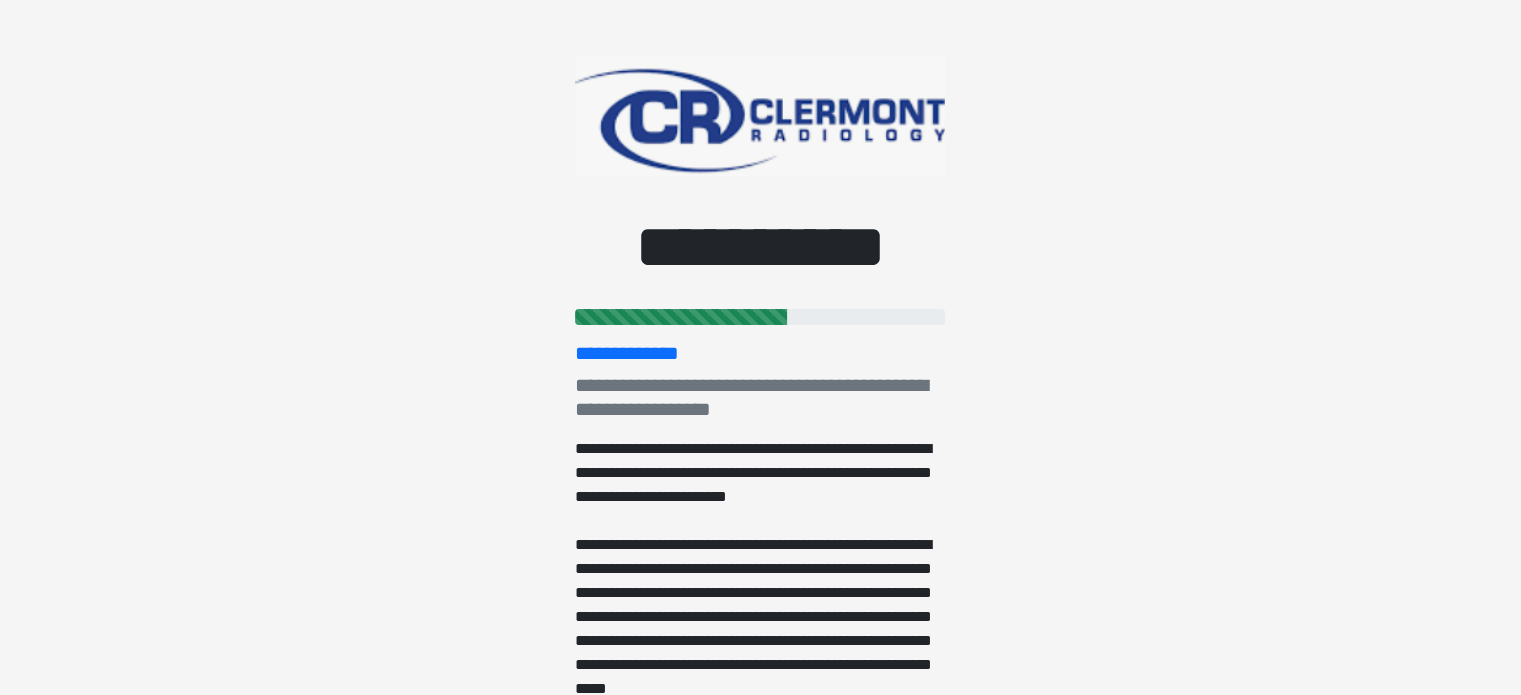 scroll, scrollTop: 0, scrollLeft: 0, axis: both 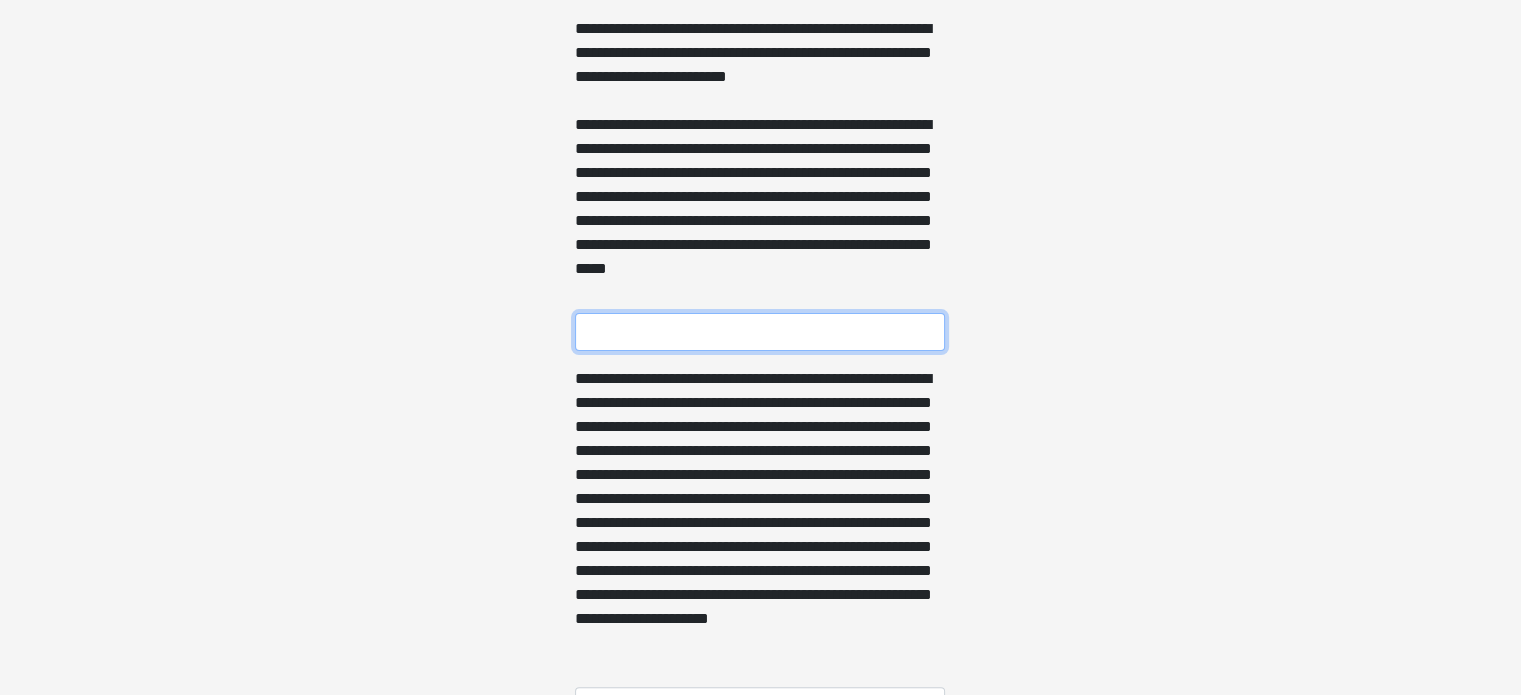 click on "**********" at bounding box center (760, 332) 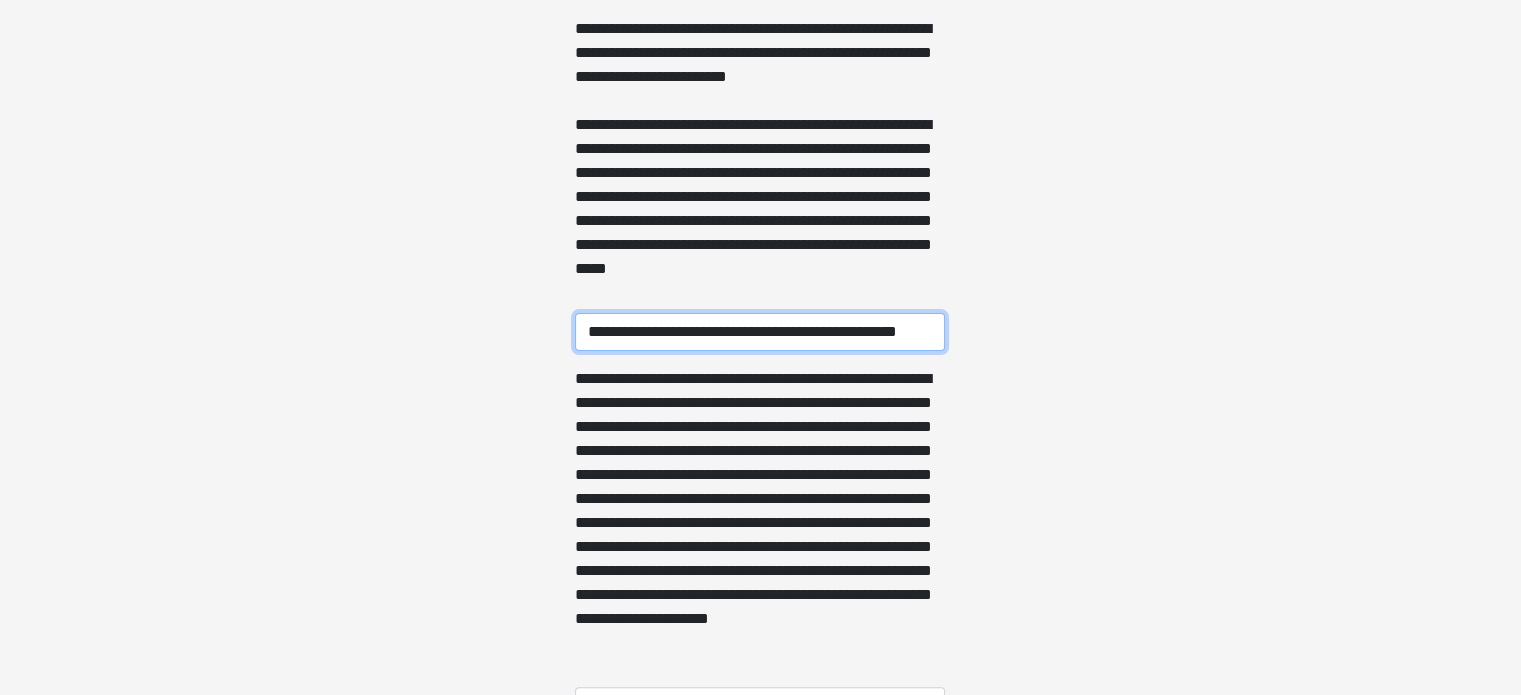 scroll, scrollTop: 0, scrollLeft: 43, axis: horizontal 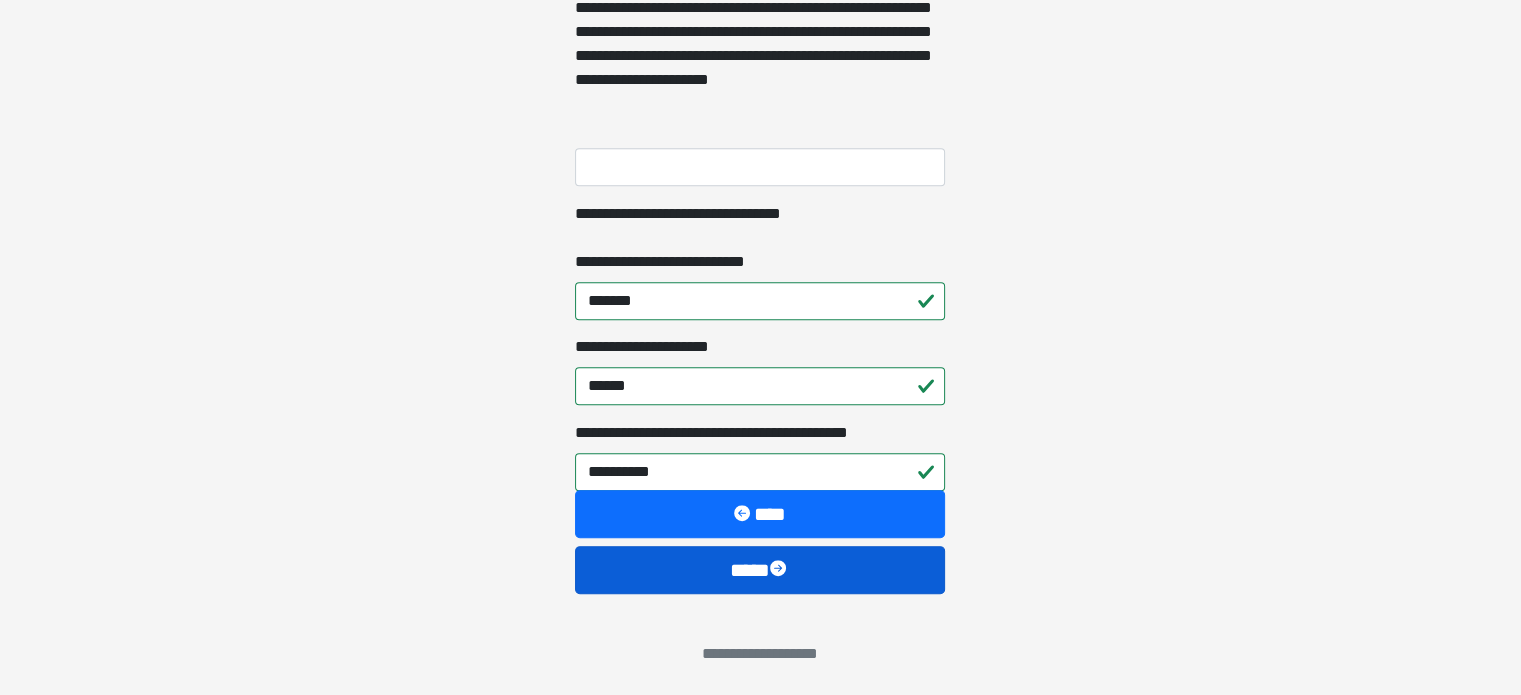 type on "**********" 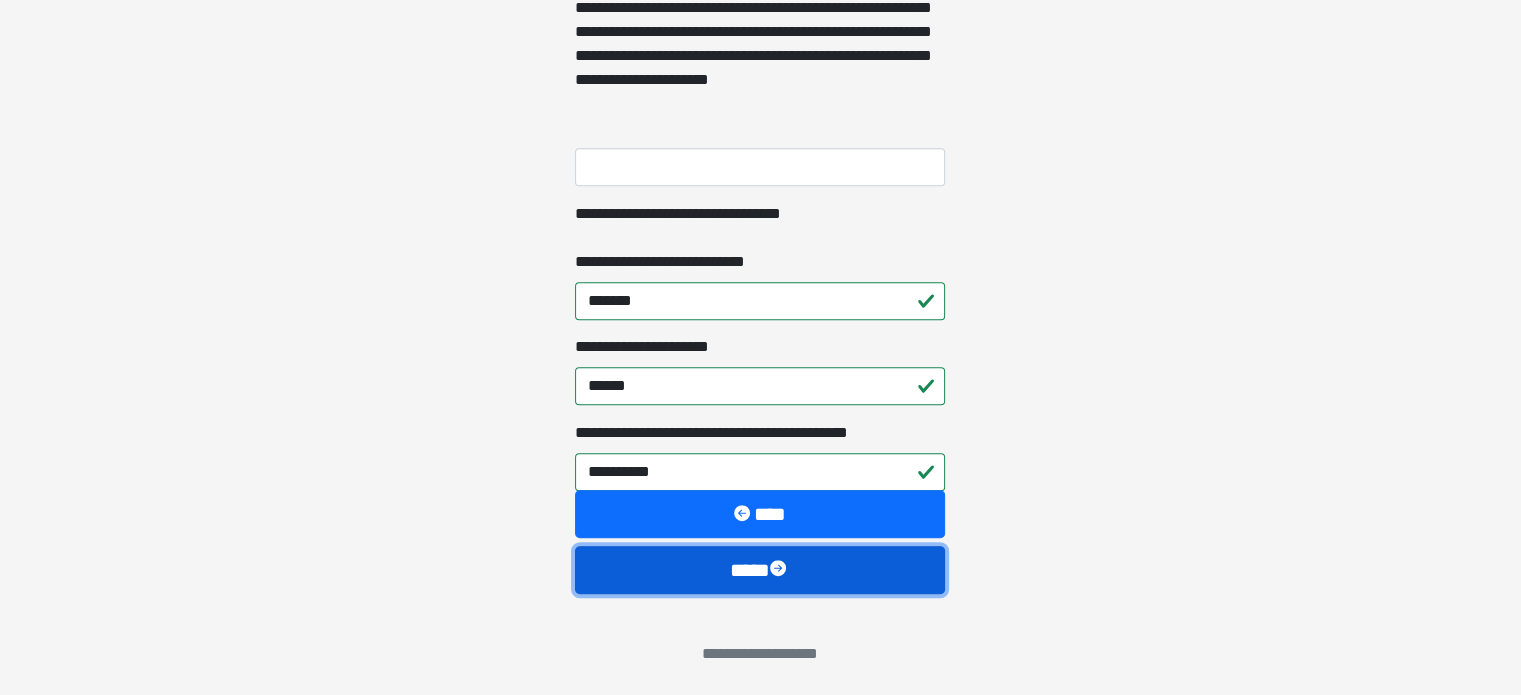 click at bounding box center [780, 570] 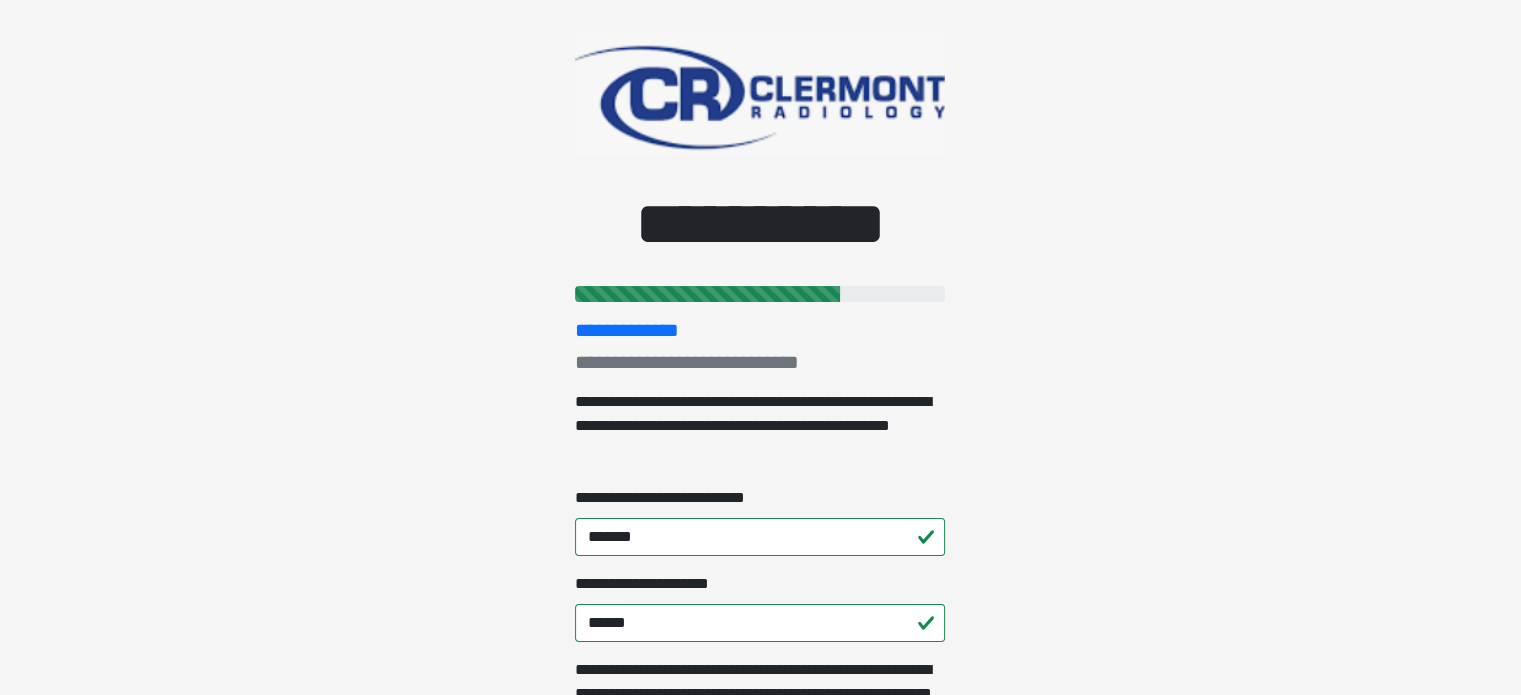 scroll, scrollTop: 0, scrollLeft: 0, axis: both 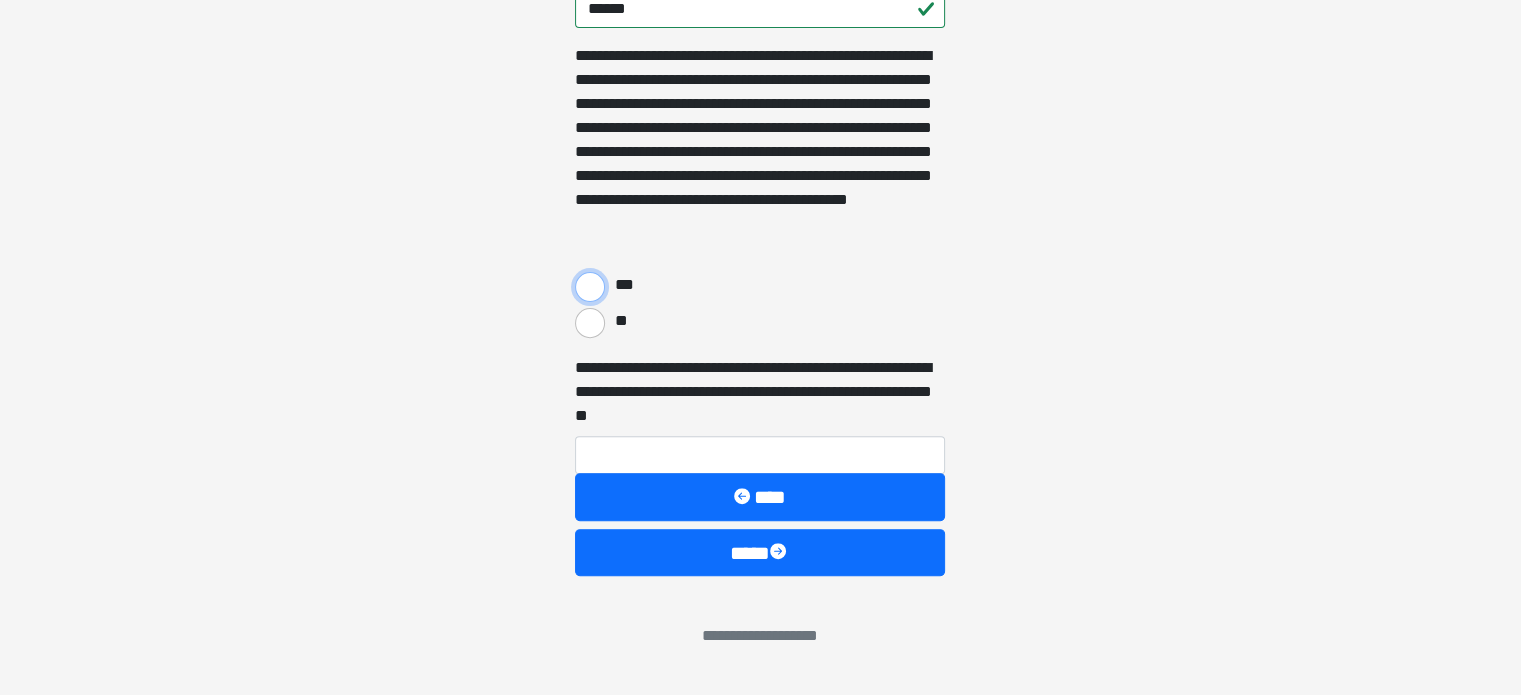 click on "***" at bounding box center [590, 287] 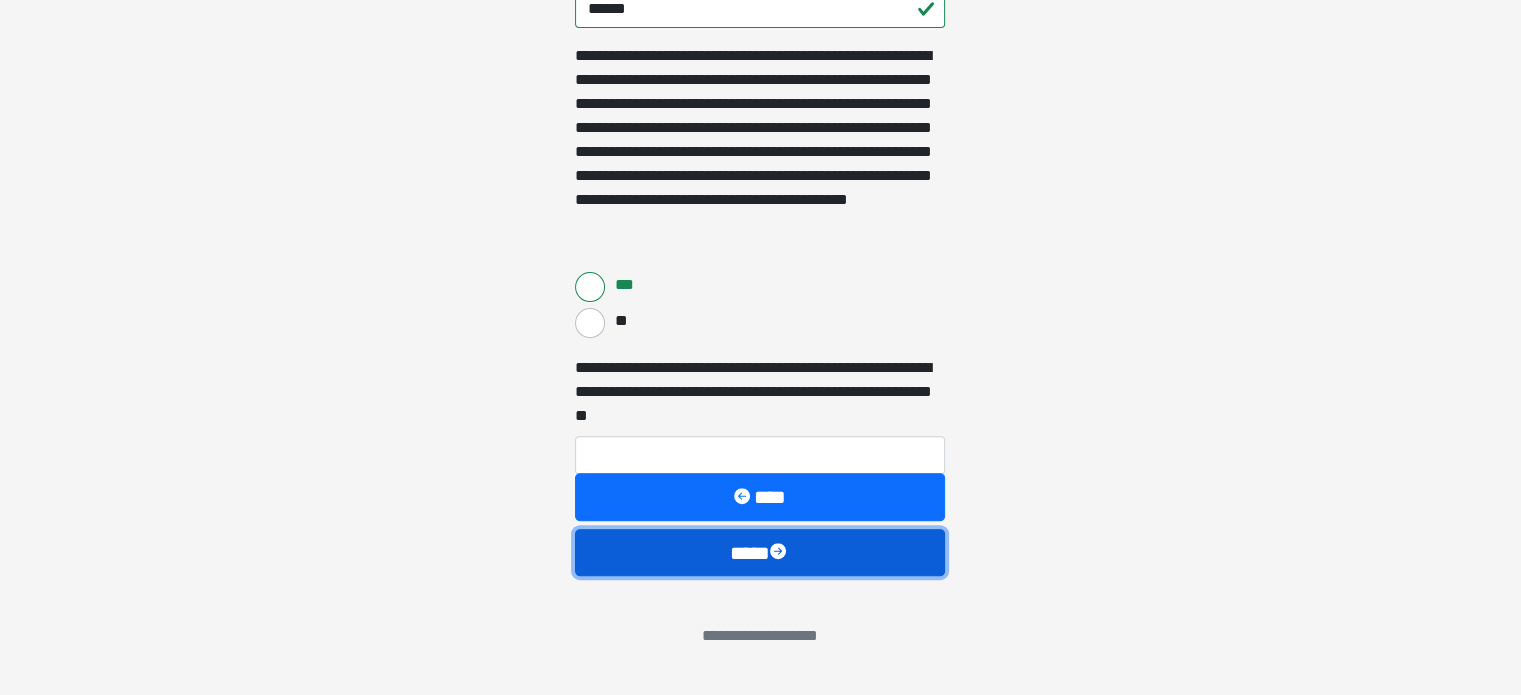 click at bounding box center [780, 553] 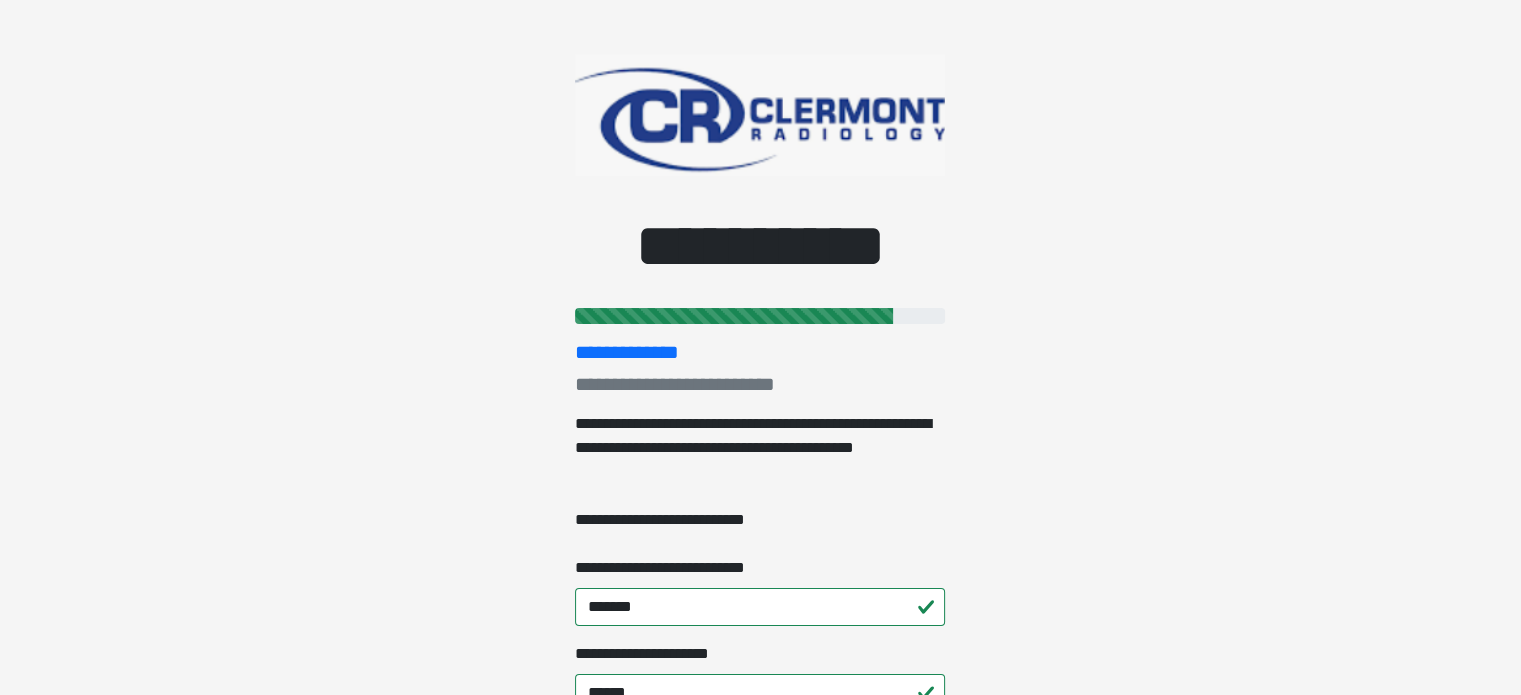 scroll, scrollTop: 0, scrollLeft: 0, axis: both 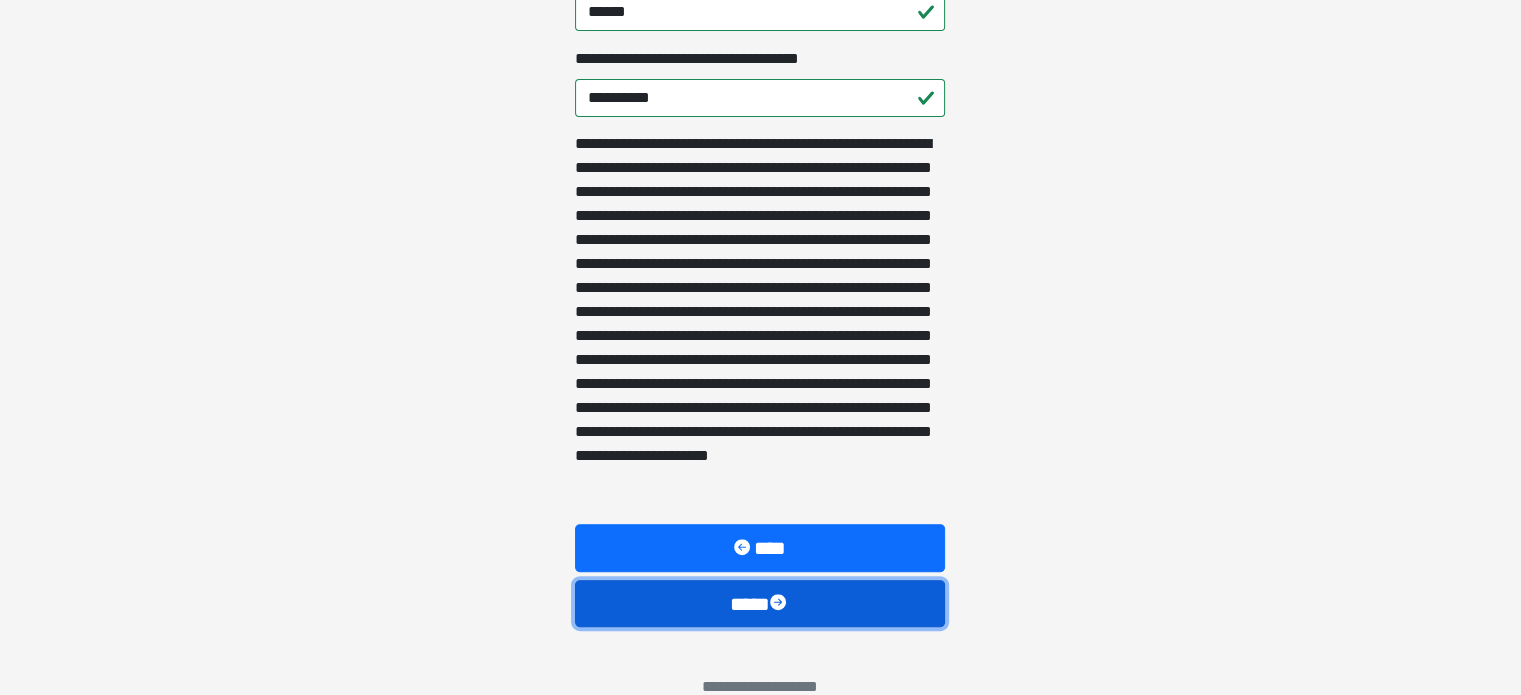 click at bounding box center (780, 604) 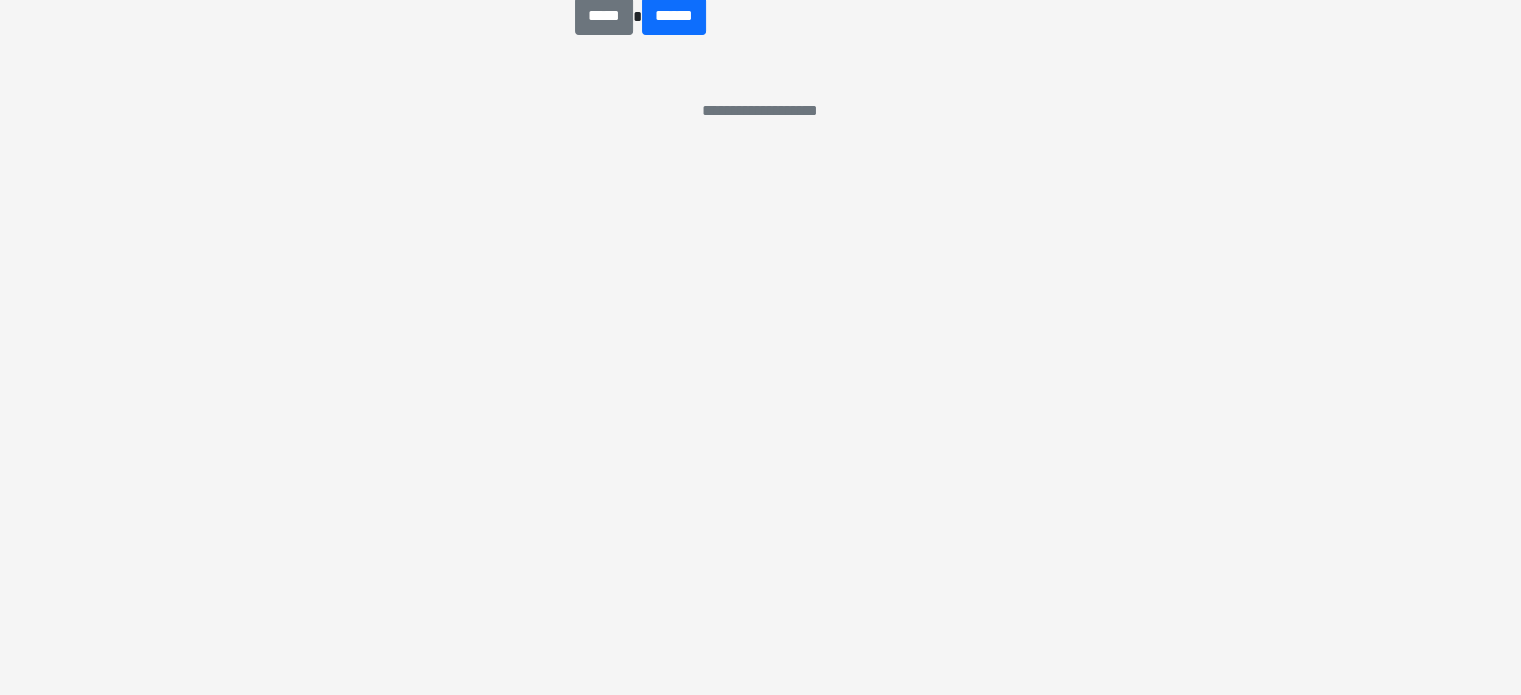scroll, scrollTop: 62, scrollLeft: 0, axis: vertical 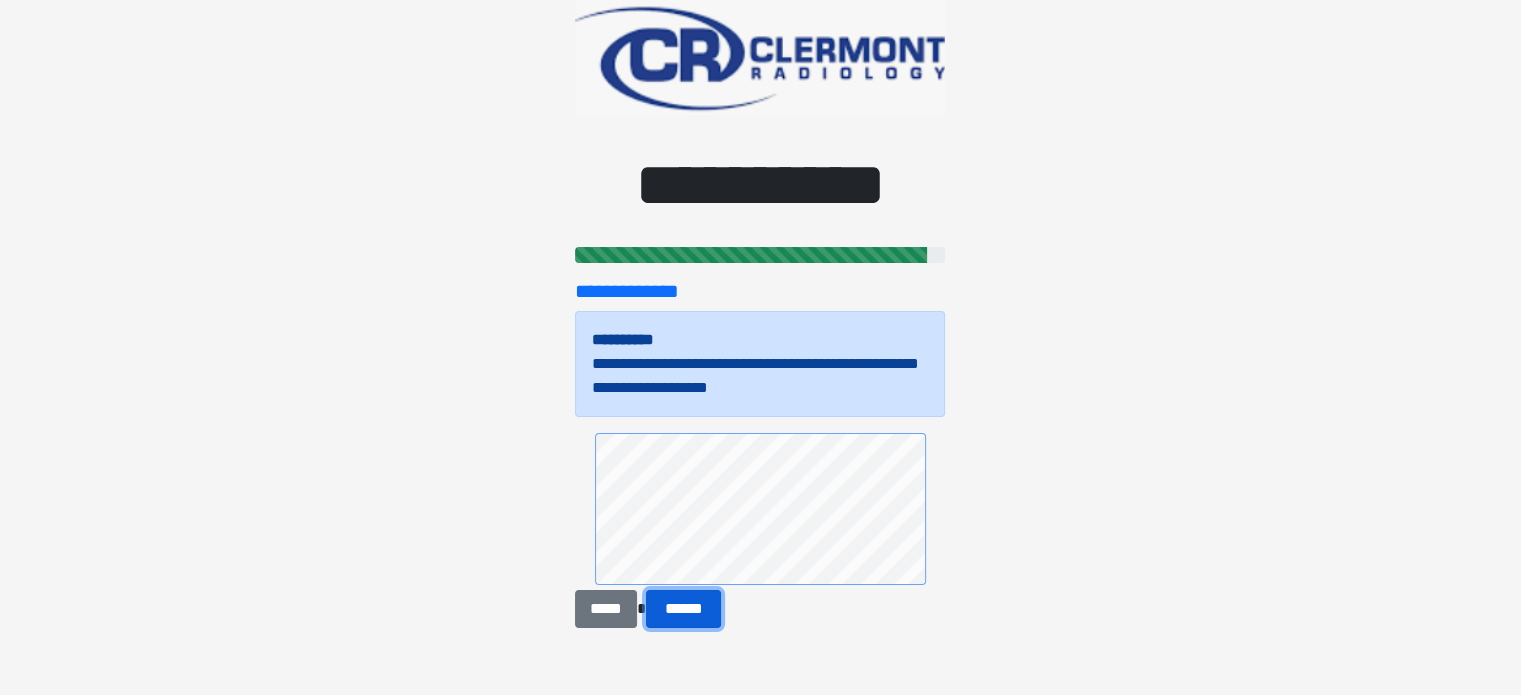 click on "******" at bounding box center (684, 609) 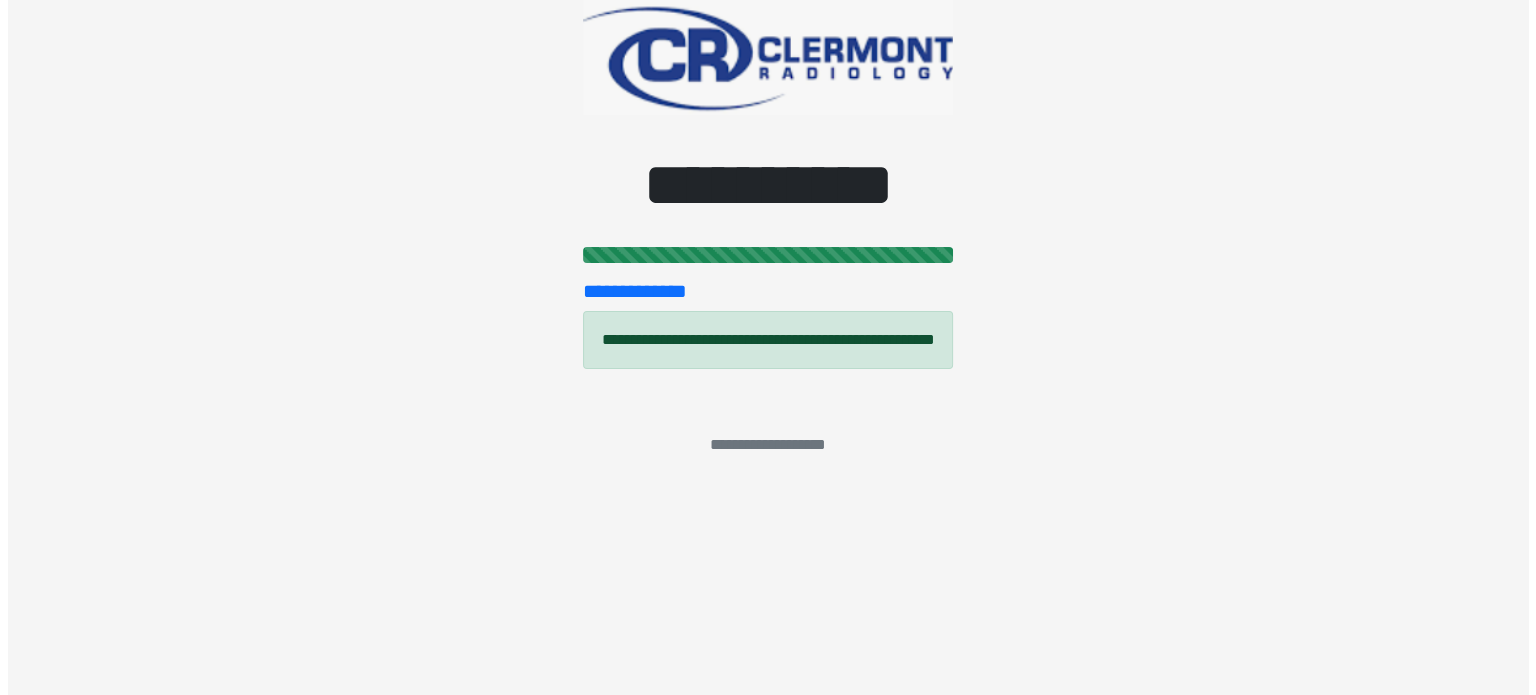 scroll, scrollTop: 0, scrollLeft: 0, axis: both 